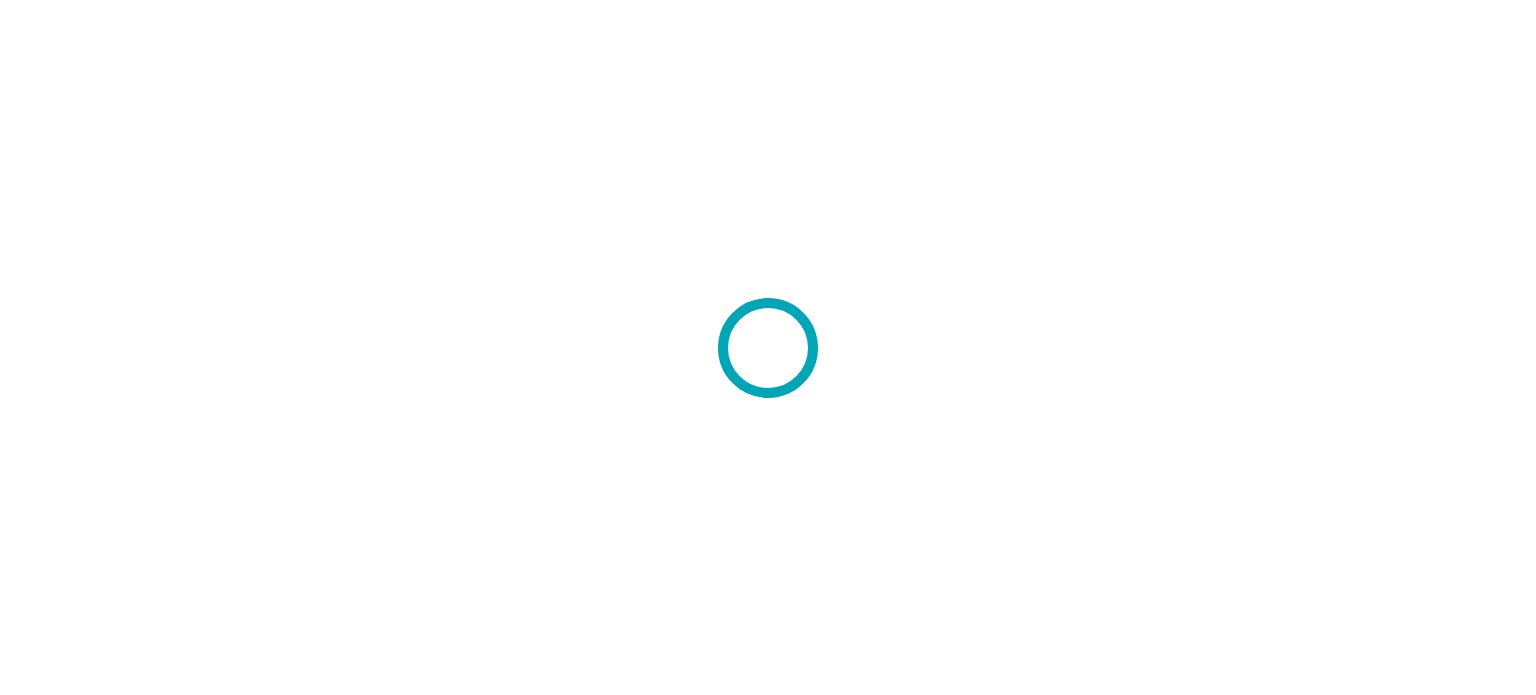scroll, scrollTop: 0, scrollLeft: 0, axis: both 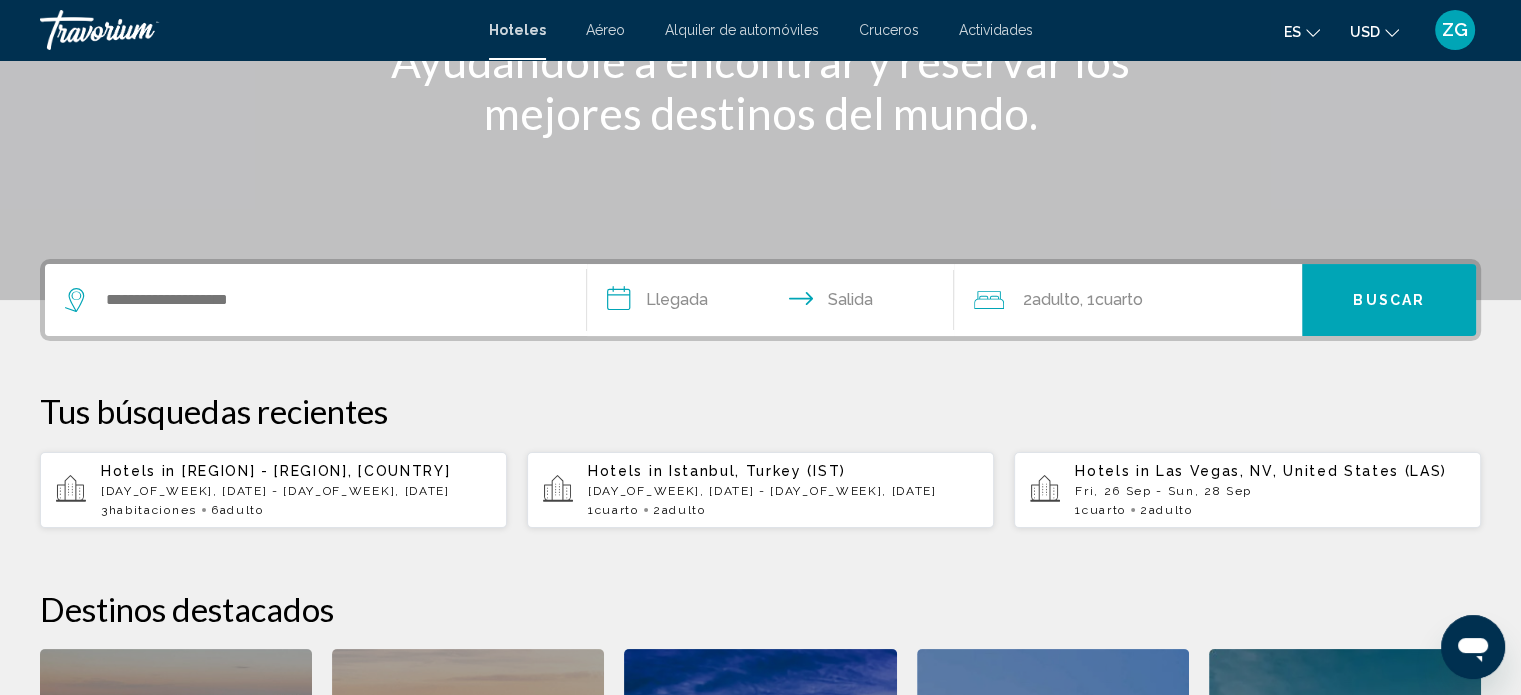 click on "[DAY_OF_WEEK], [DATE] - [DAY_OF_WEEK], [DATE]" at bounding box center [296, 491] 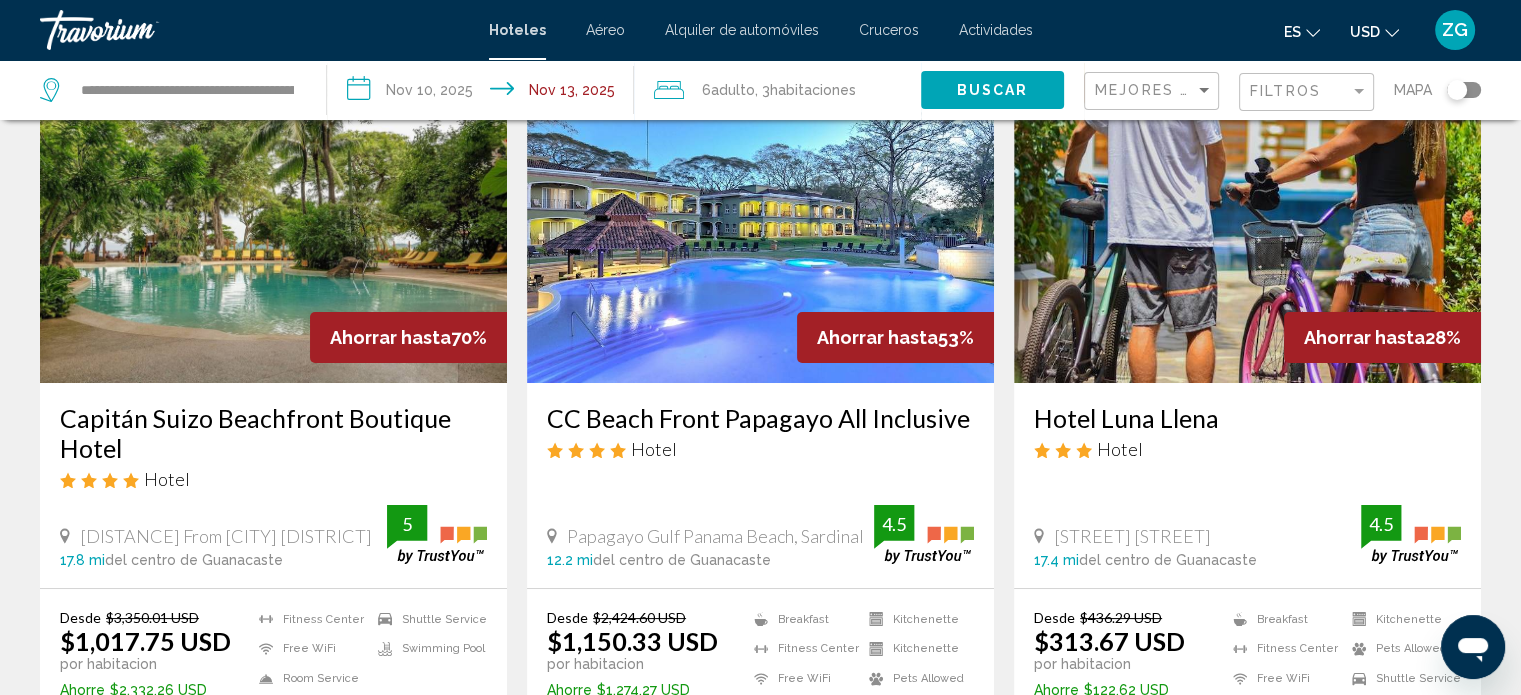 scroll, scrollTop: 0, scrollLeft: 0, axis: both 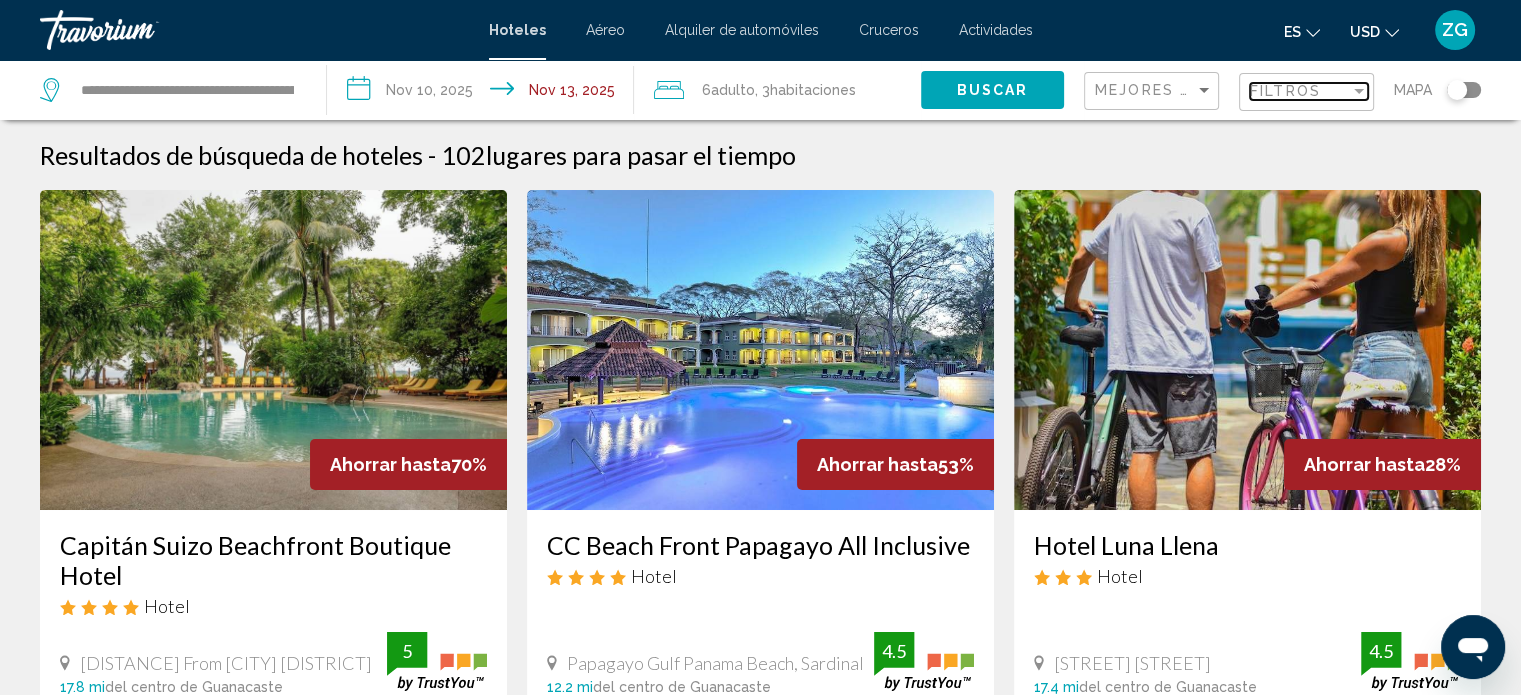 click on "Filtros" at bounding box center (1285, 91) 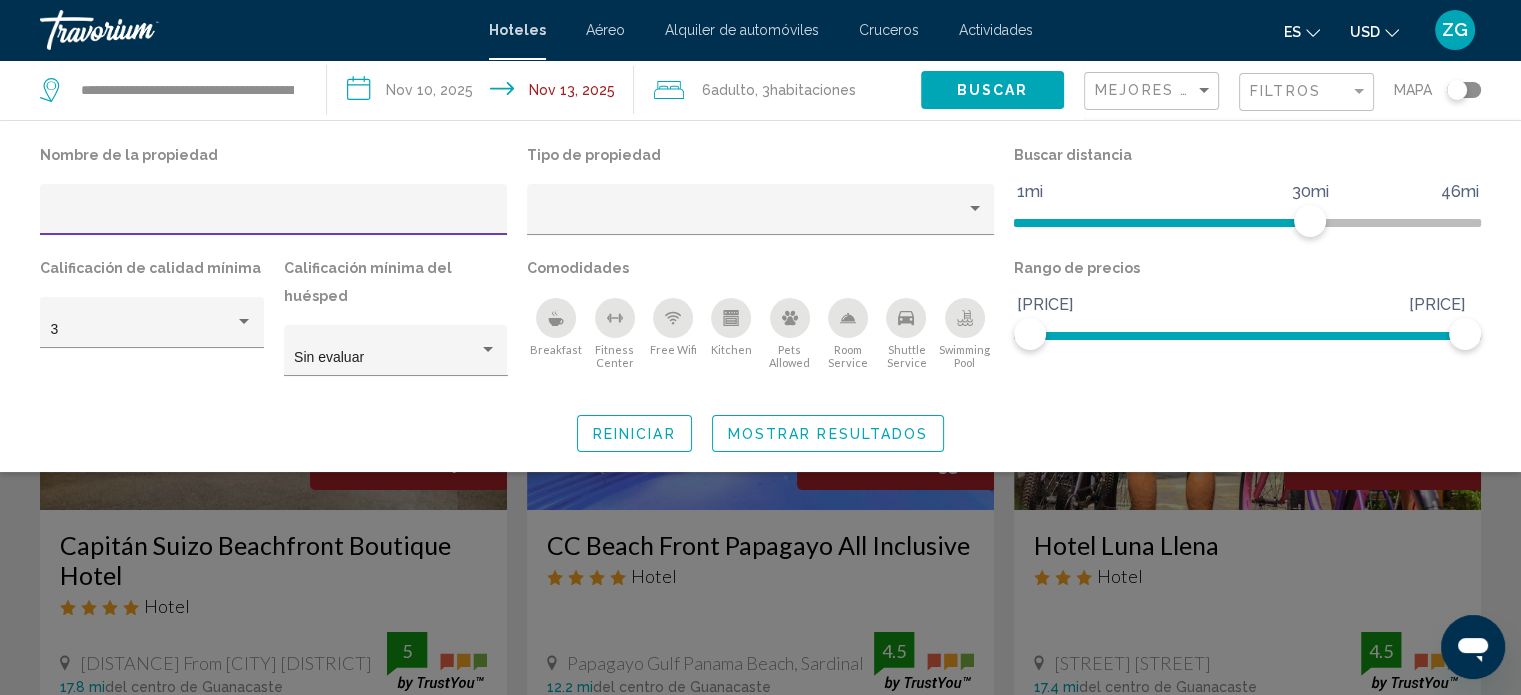 click at bounding box center (274, 217) 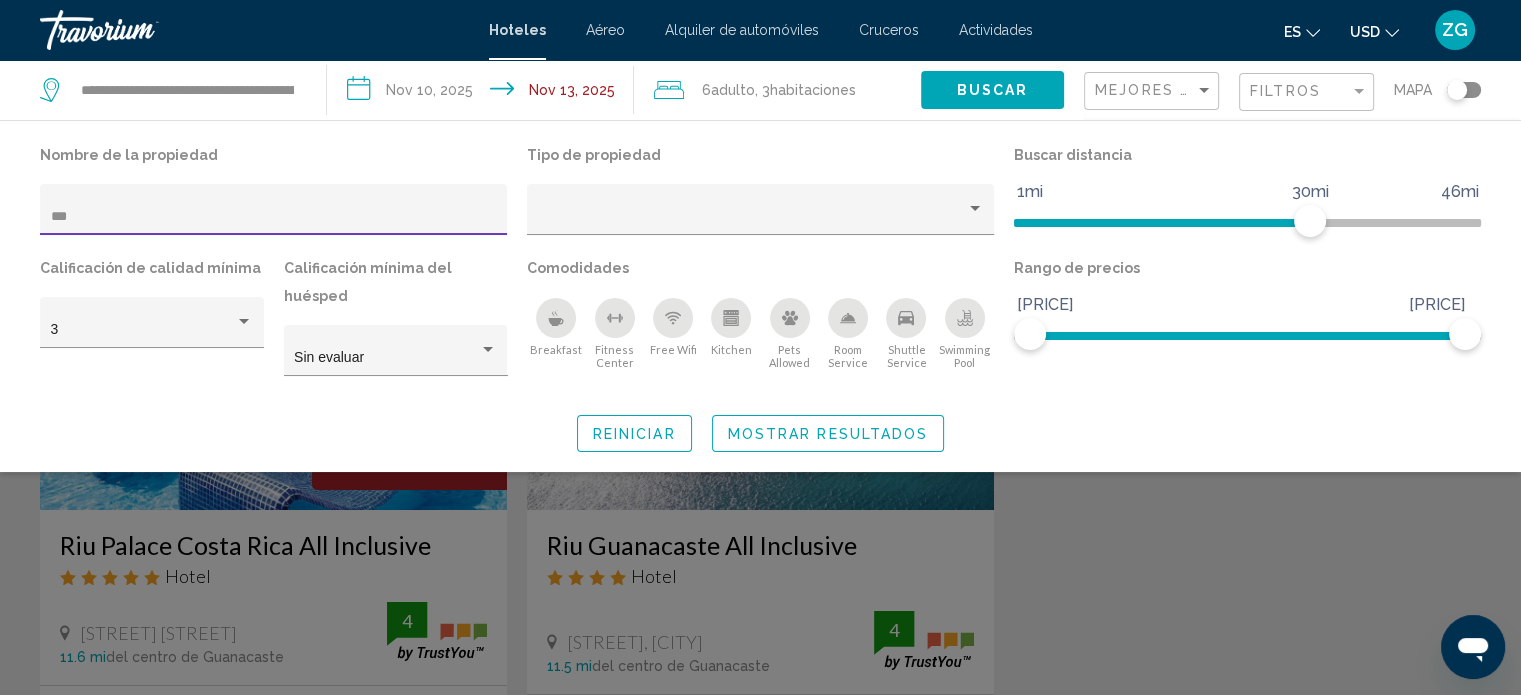 type on "***" 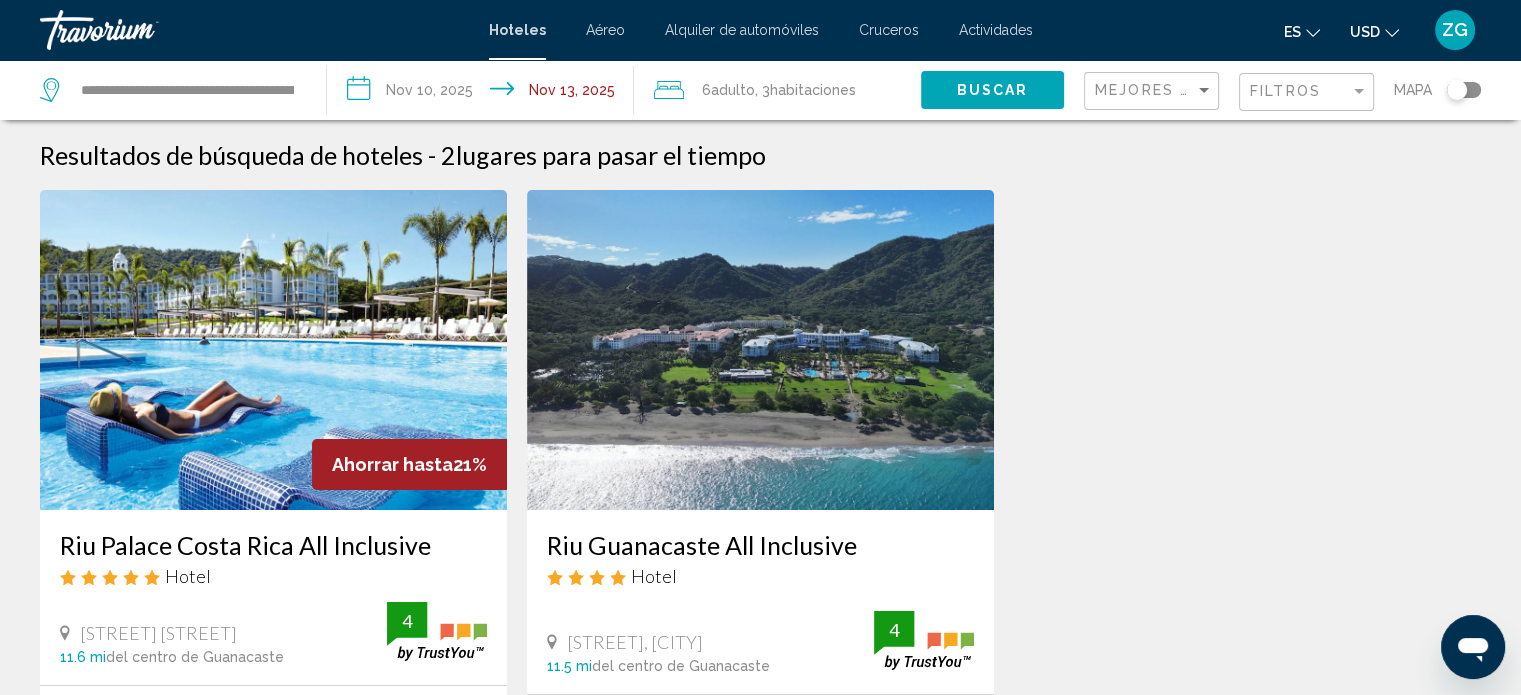 click at bounding box center [760, 350] 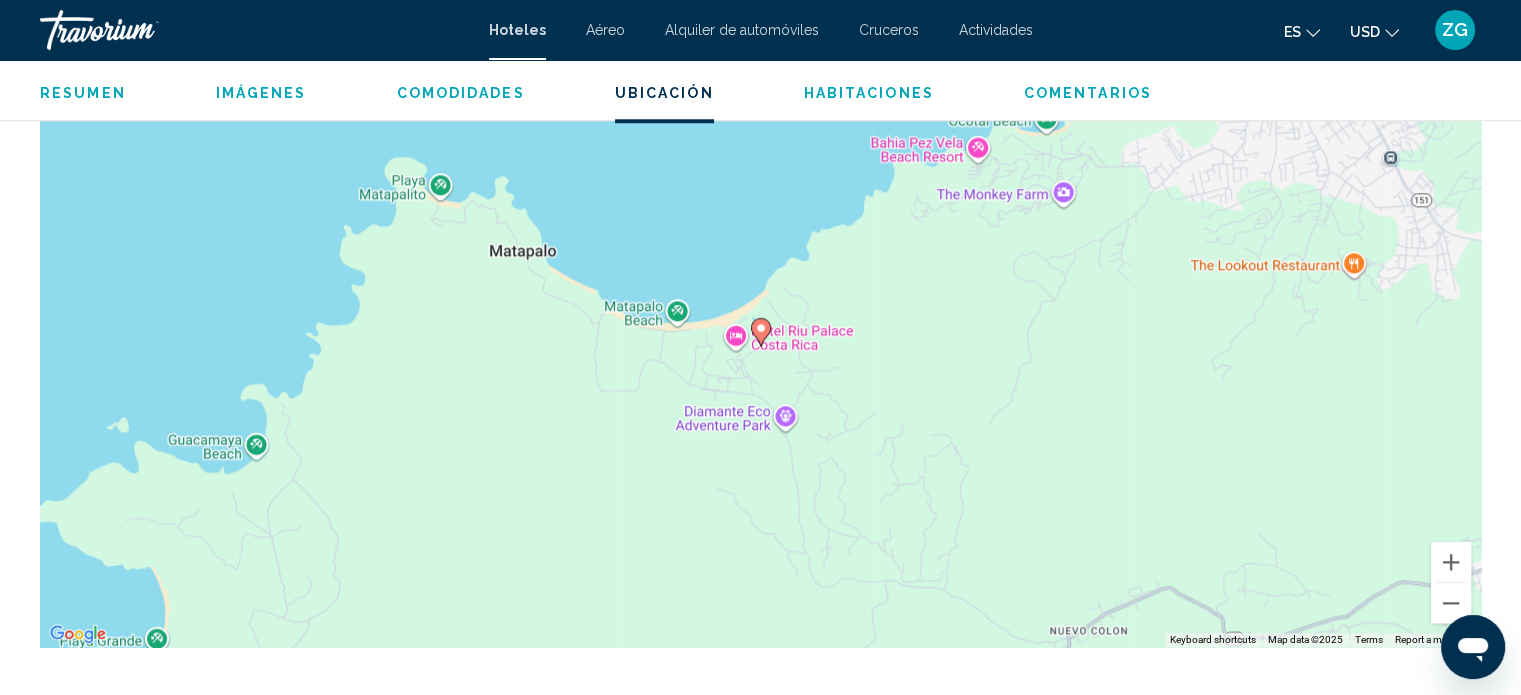 scroll, scrollTop: 2300, scrollLeft: 0, axis: vertical 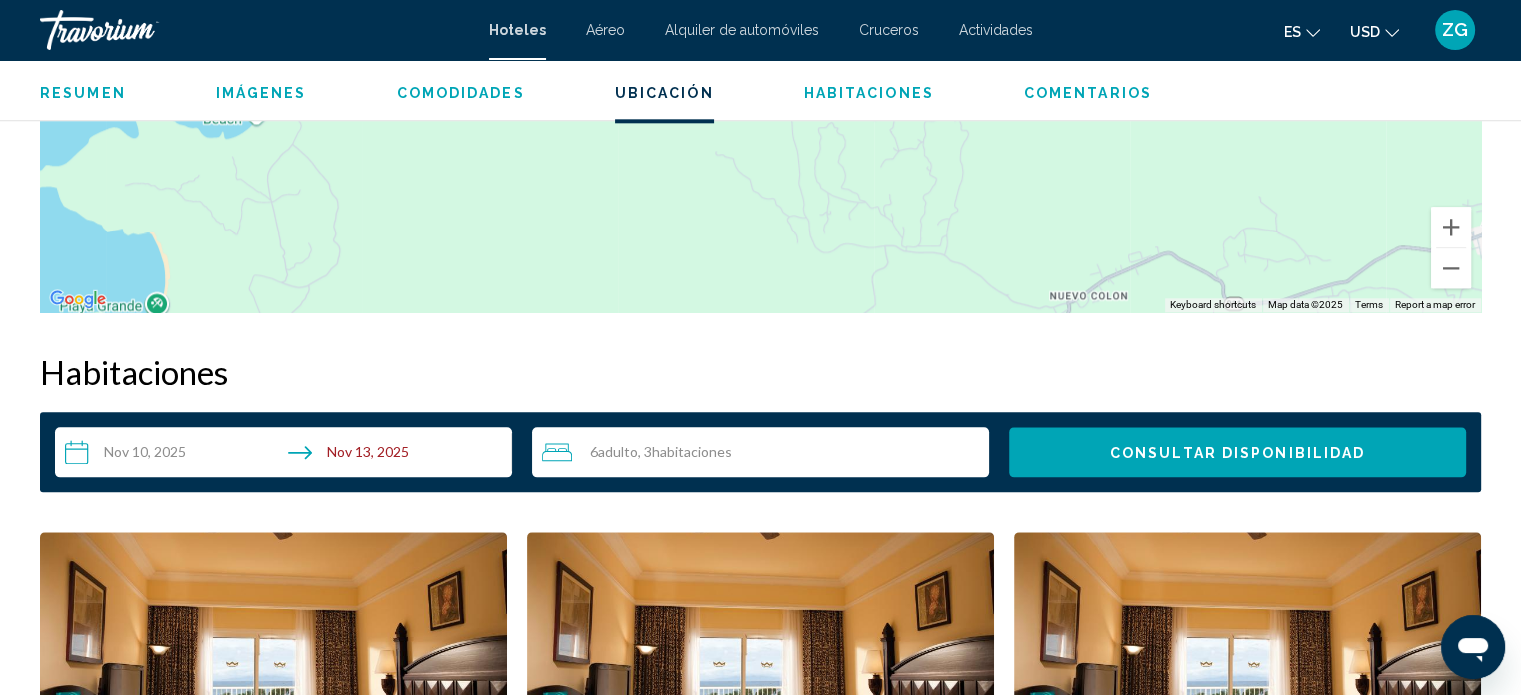 click on "habitaciones" at bounding box center (692, 451) 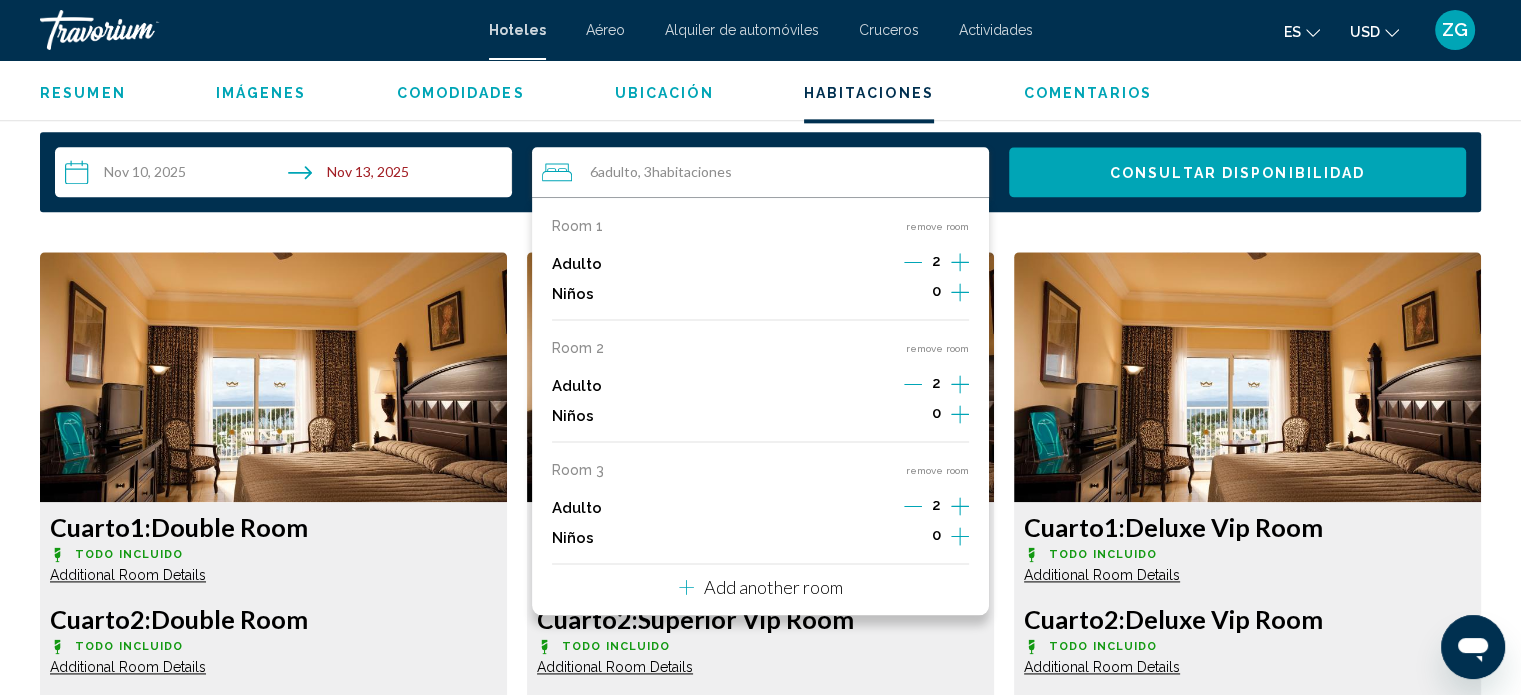 scroll, scrollTop: 2600, scrollLeft: 0, axis: vertical 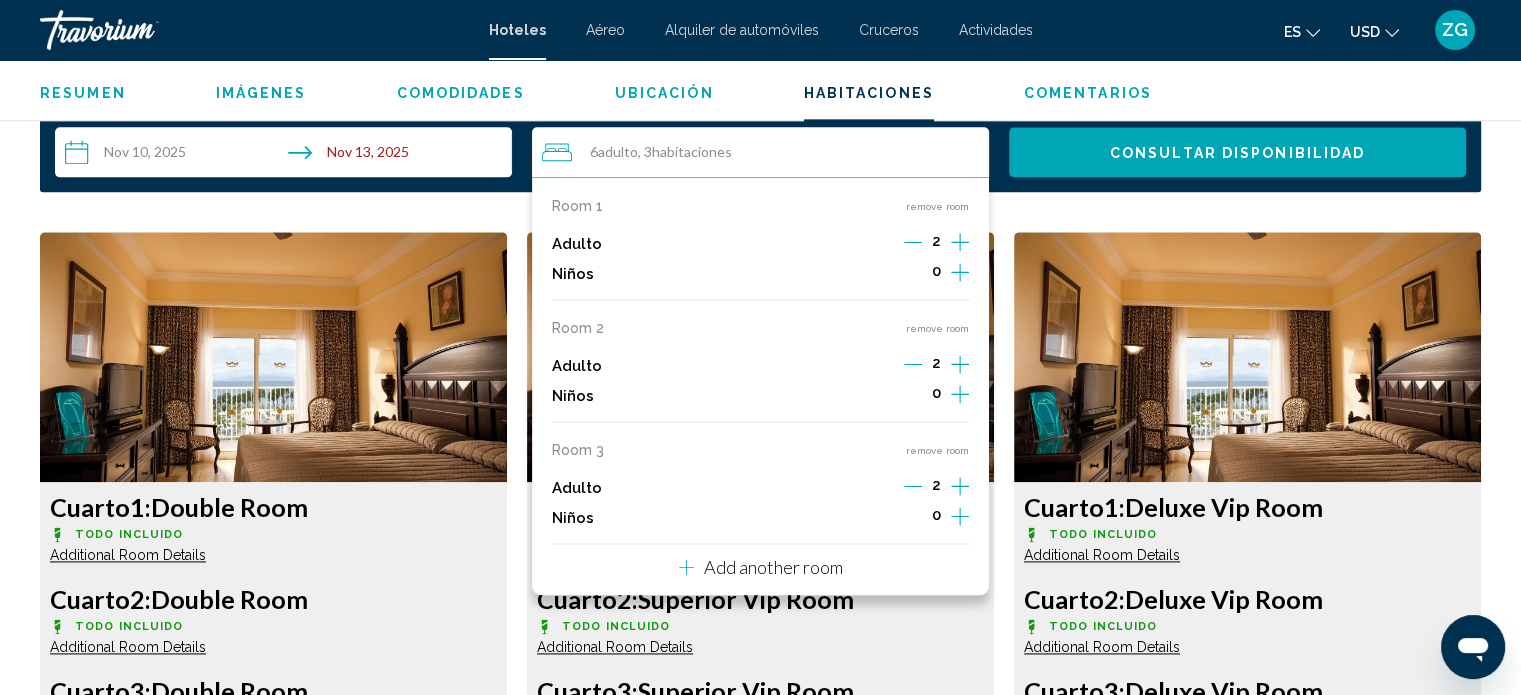 click on "Add another room" at bounding box center [773, 567] 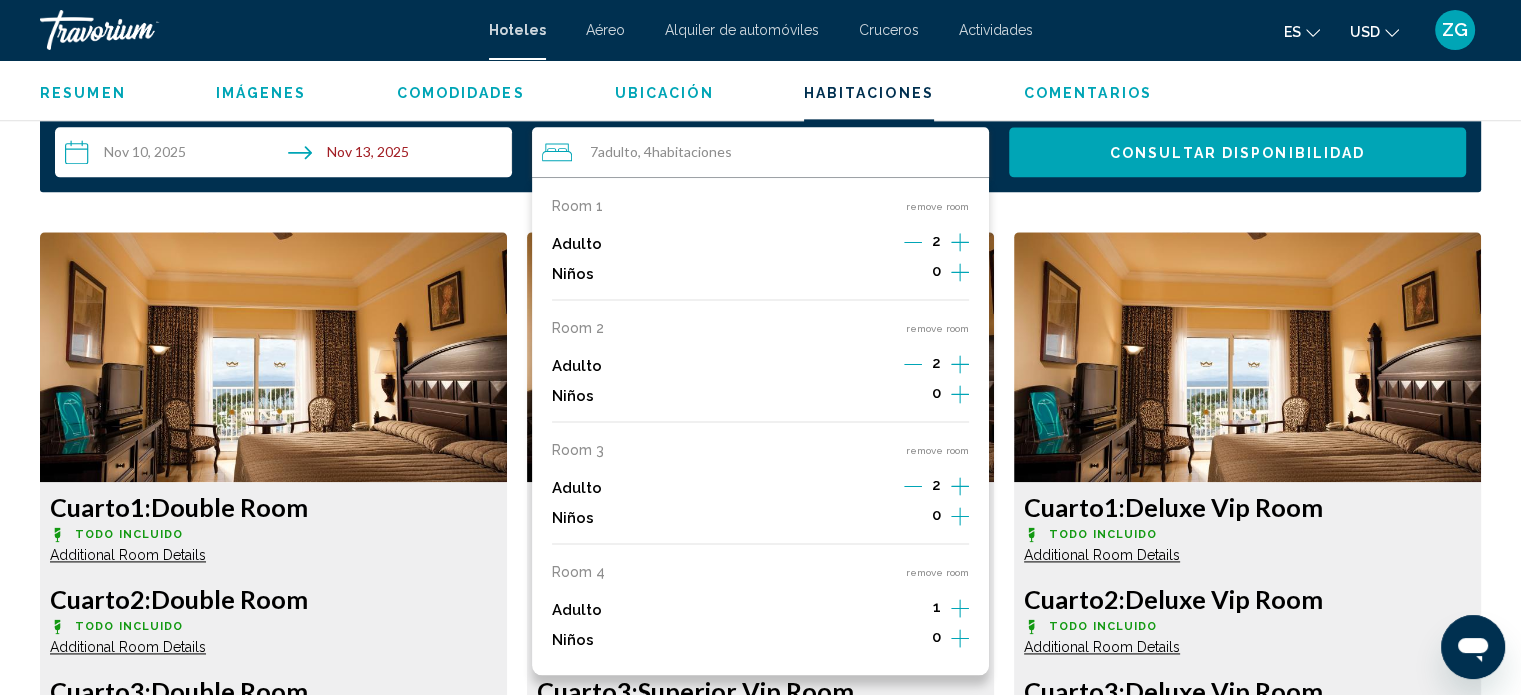click on "**********" at bounding box center (760, 5189) 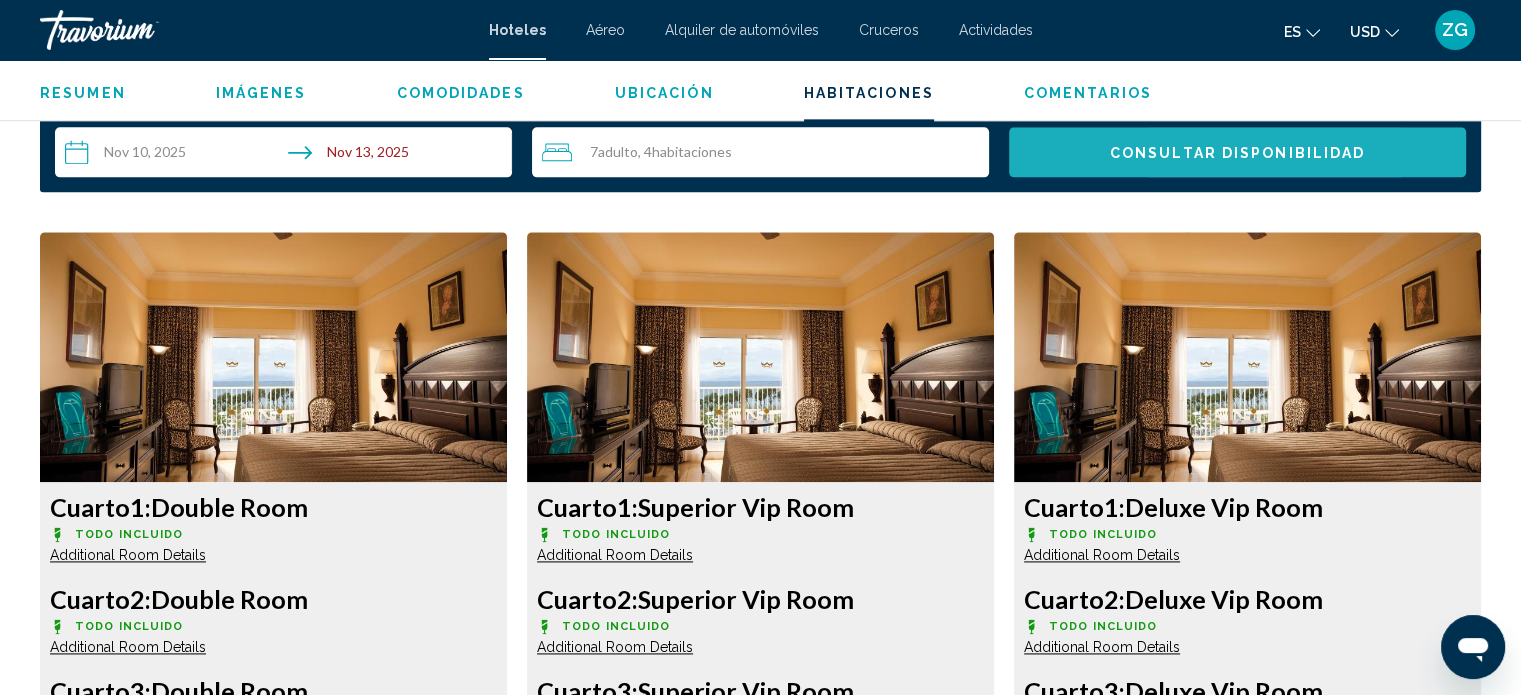click on "Consultar disponibilidad" at bounding box center (1237, 153) 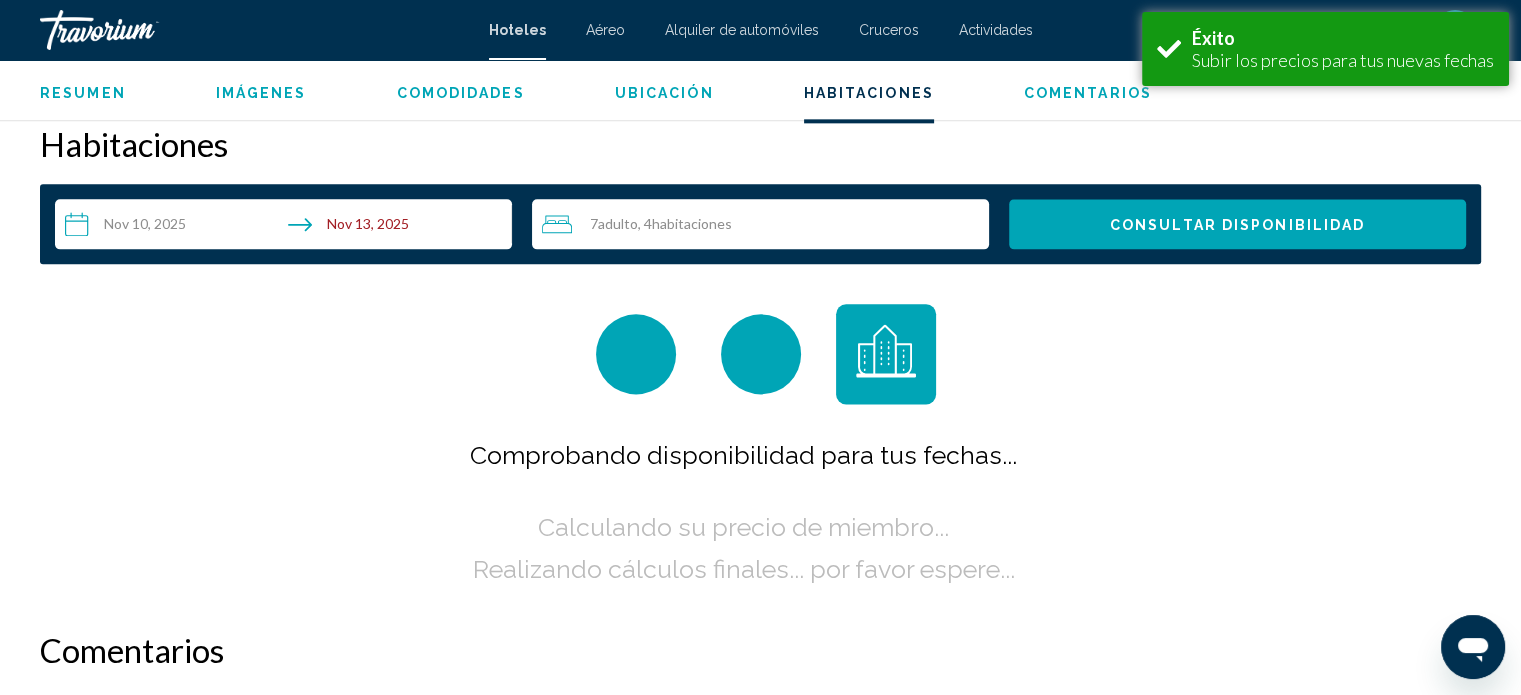 scroll, scrollTop: 2531, scrollLeft: 0, axis: vertical 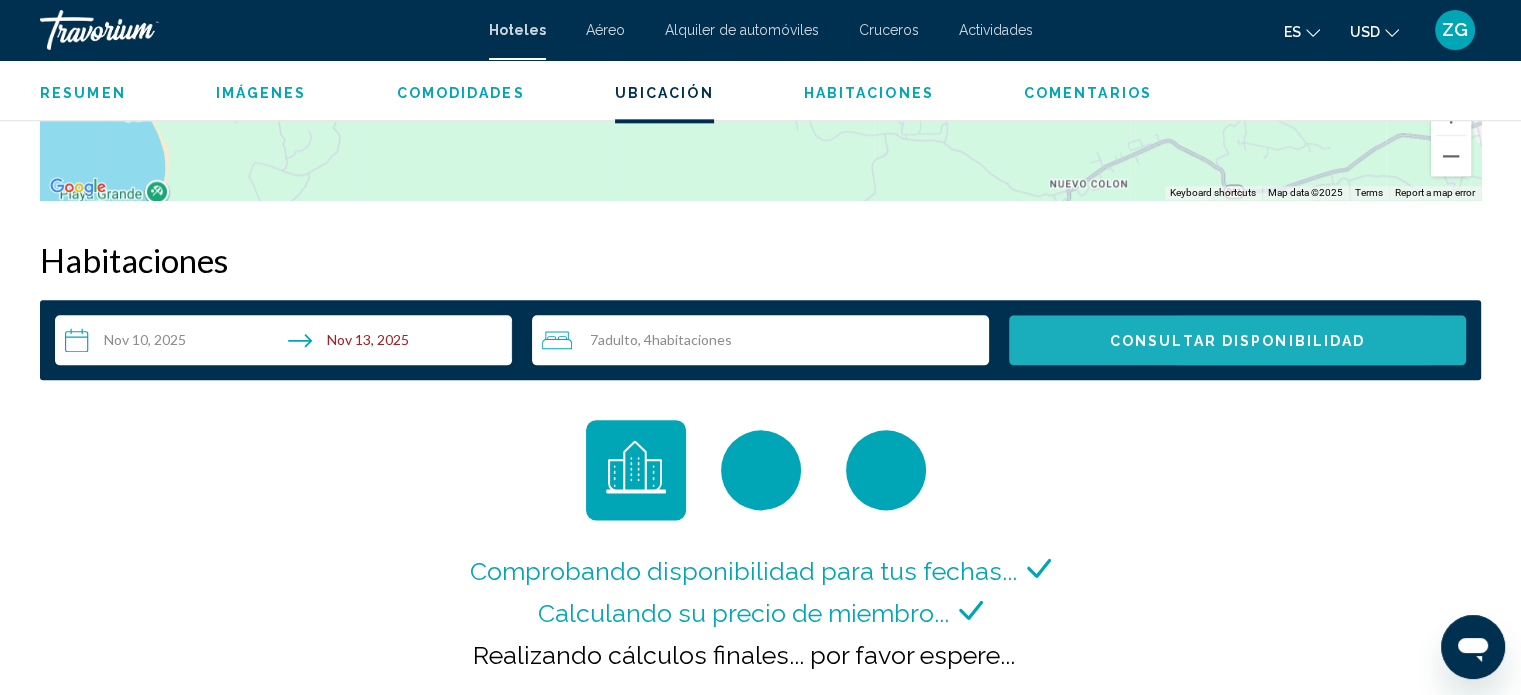 click on "Consultar disponibilidad" at bounding box center [1237, 340] 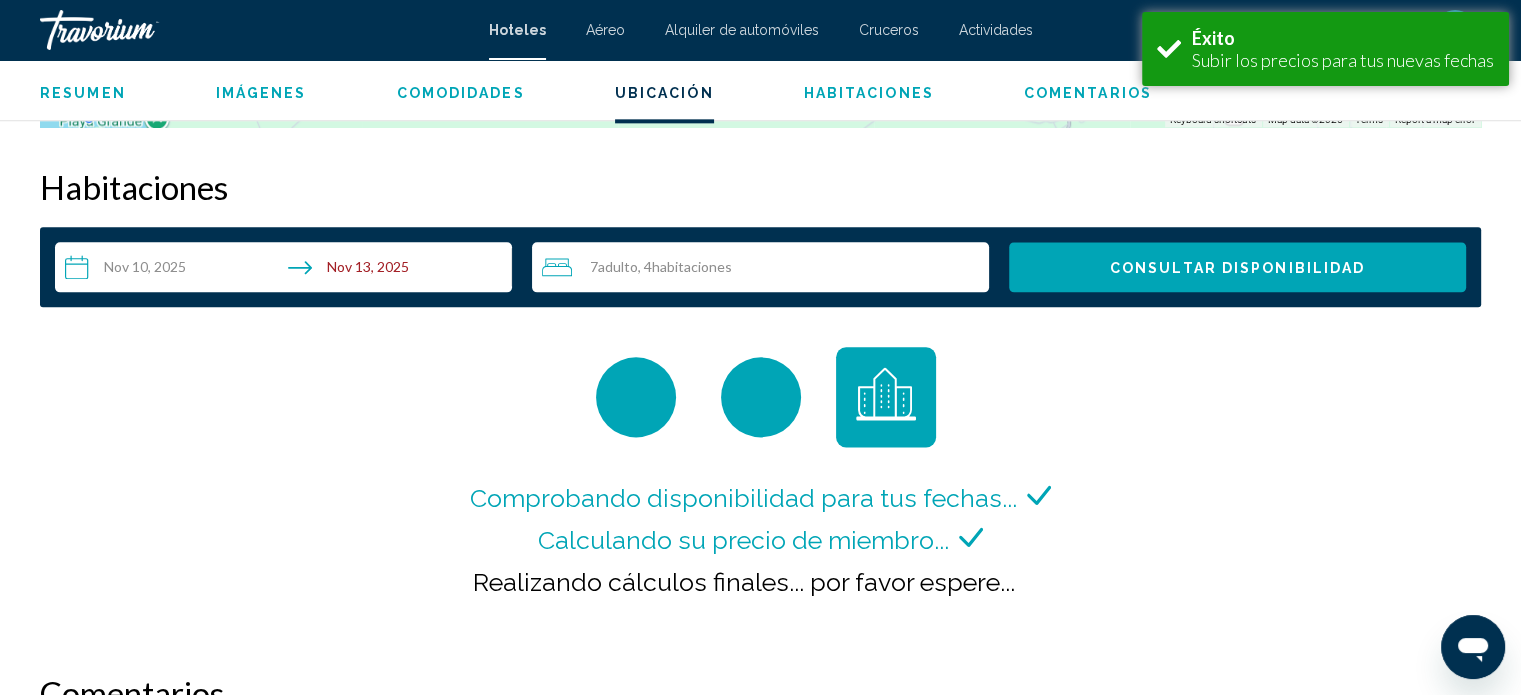 scroll, scrollTop: 2531, scrollLeft: 0, axis: vertical 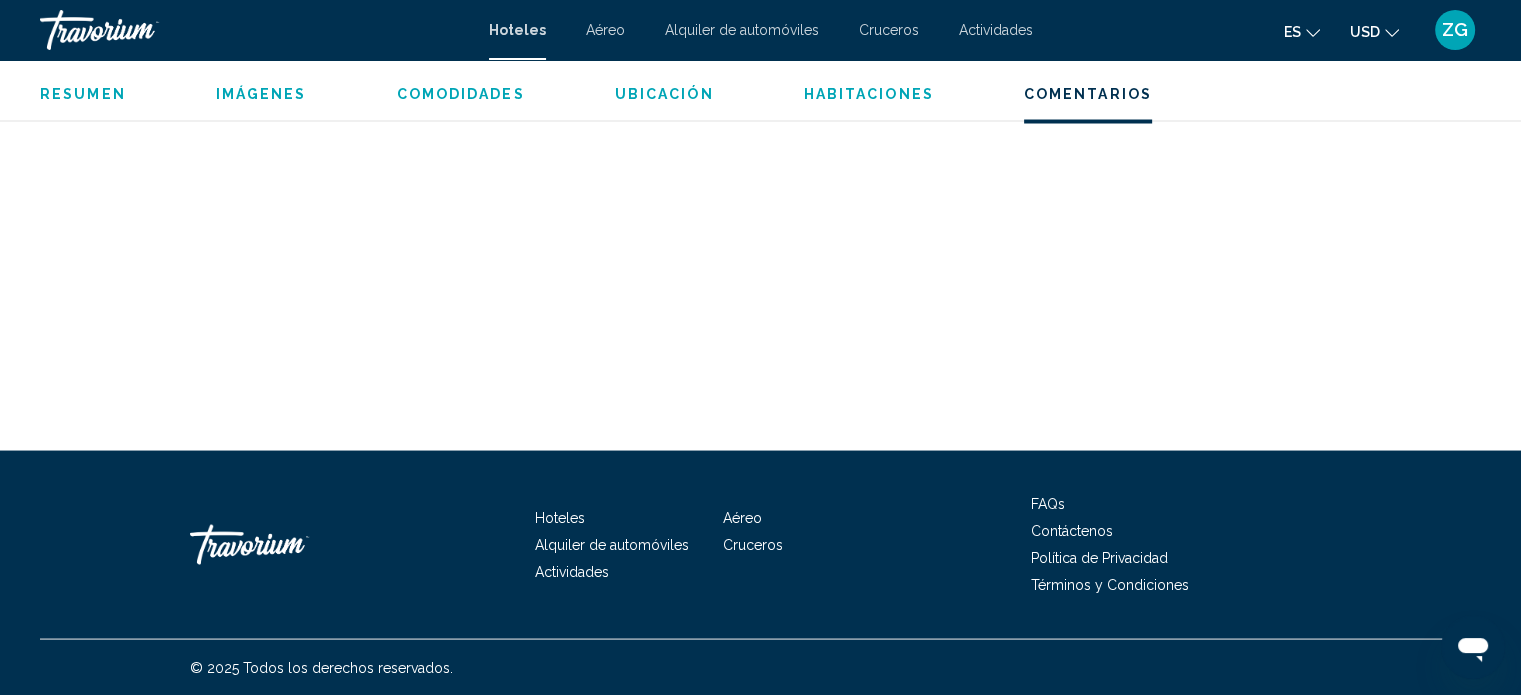 click on "Contáctenos" at bounding box center [1072, 530] 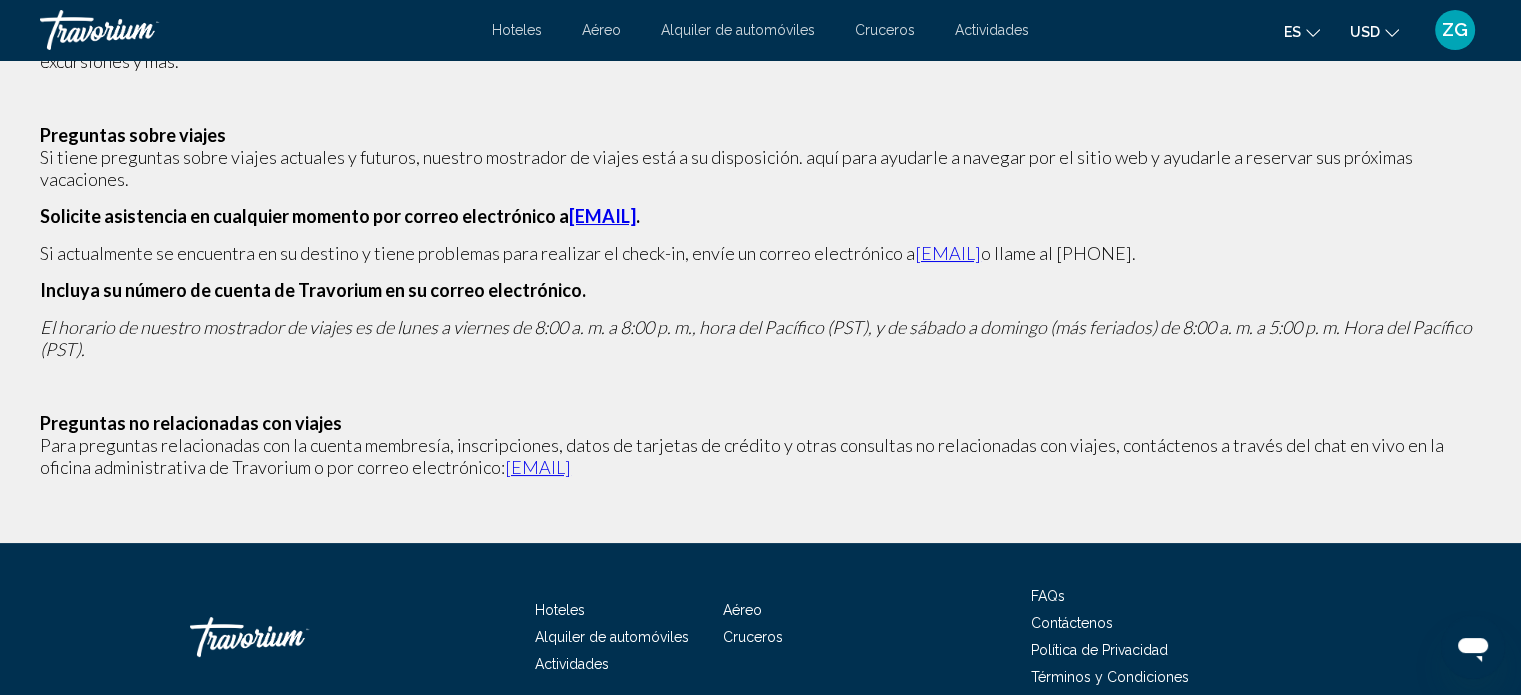 scroll, scrollTop: 0, scrollLeft: 0, axis: both 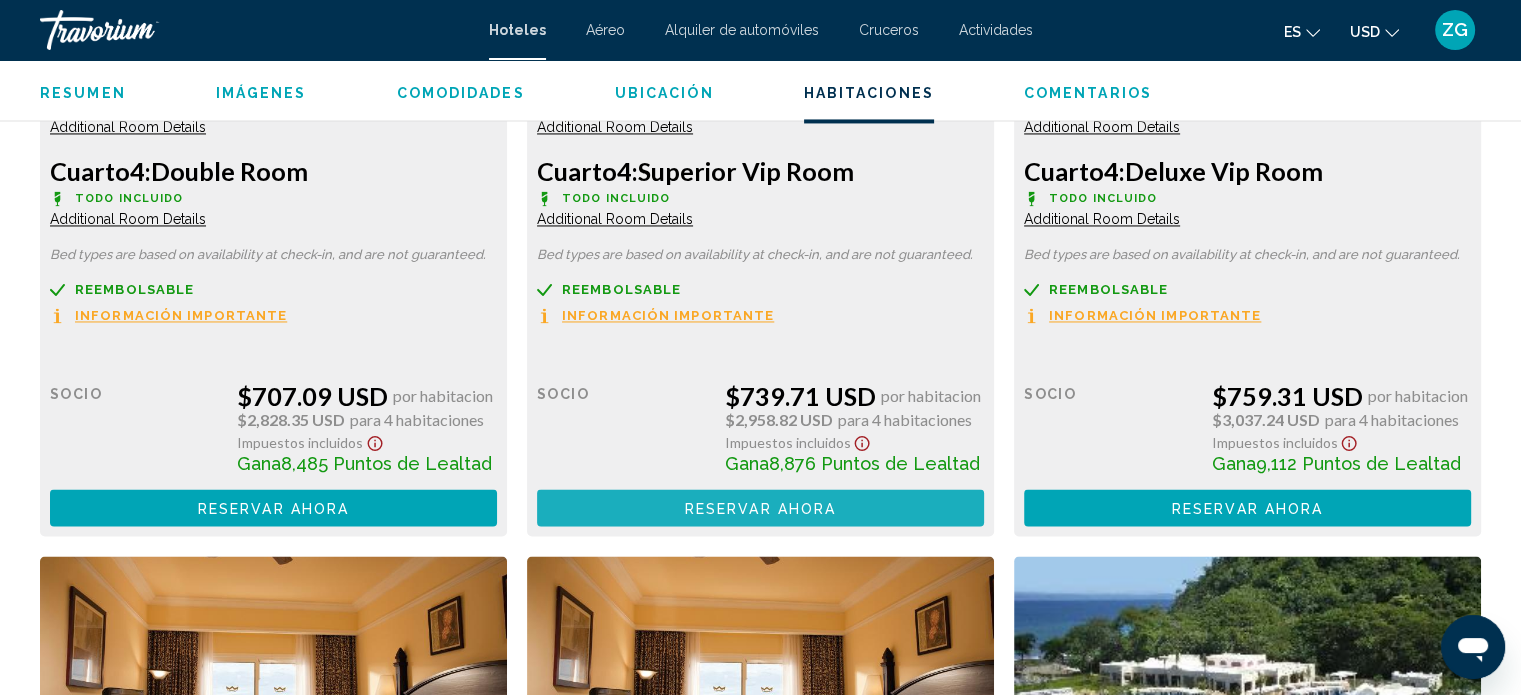 click on "Reservar ahora" at bounding box center (760, 508) 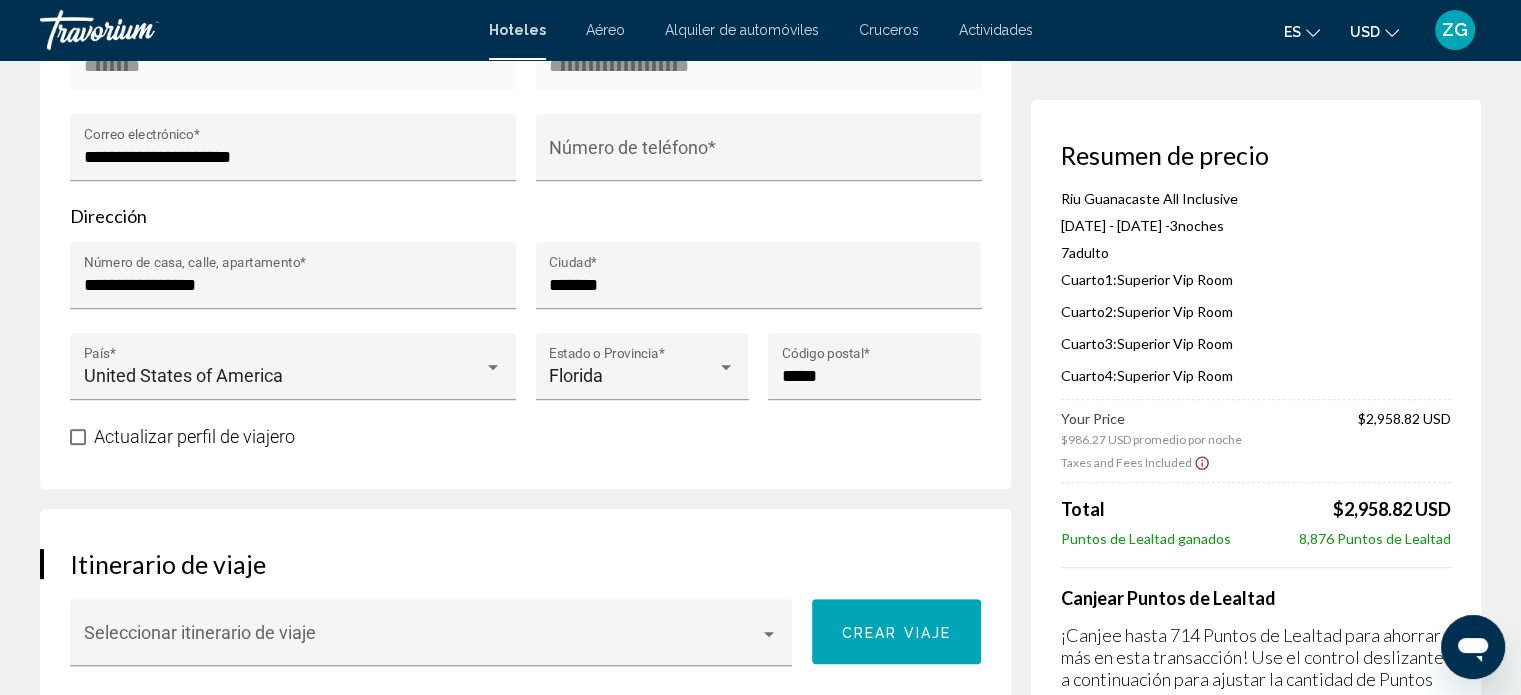 scroll, scrollTop: 800, scrollLeft: 0, axis: vertical 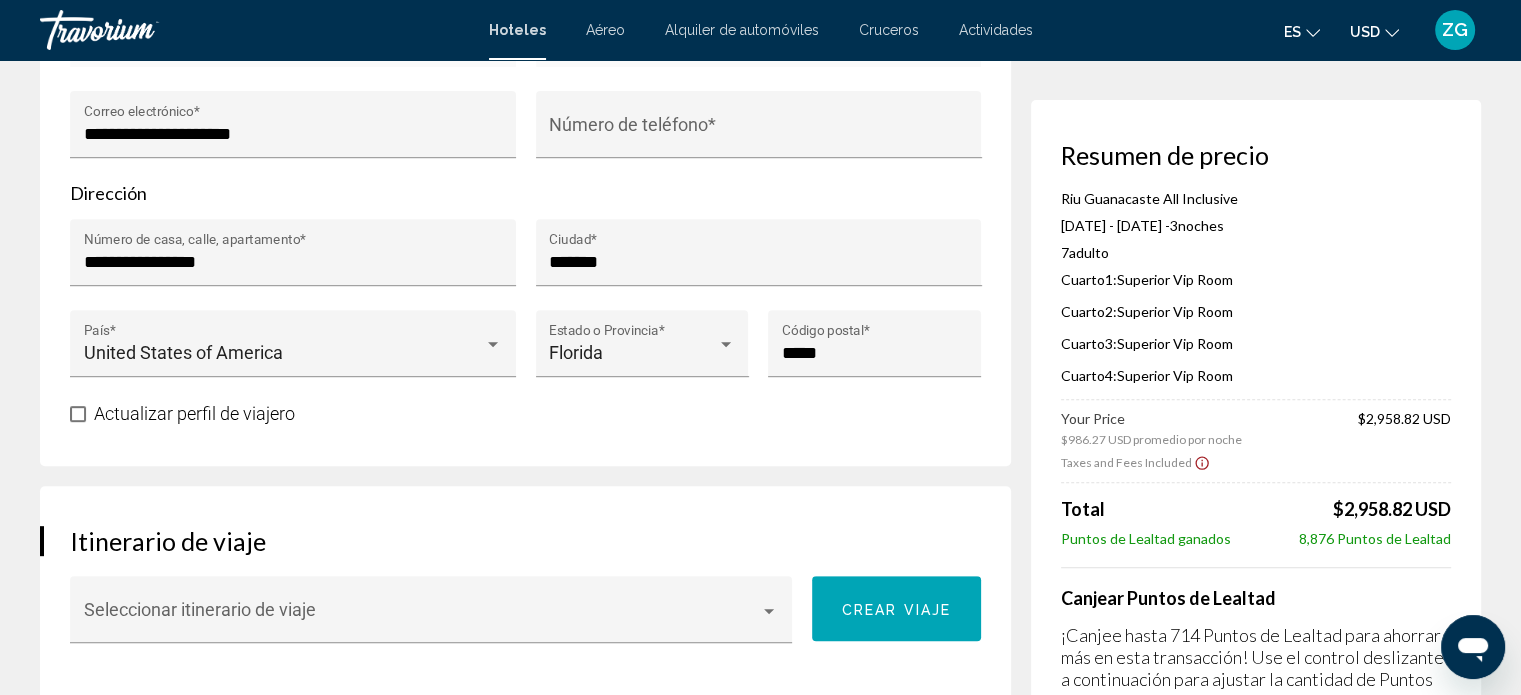click 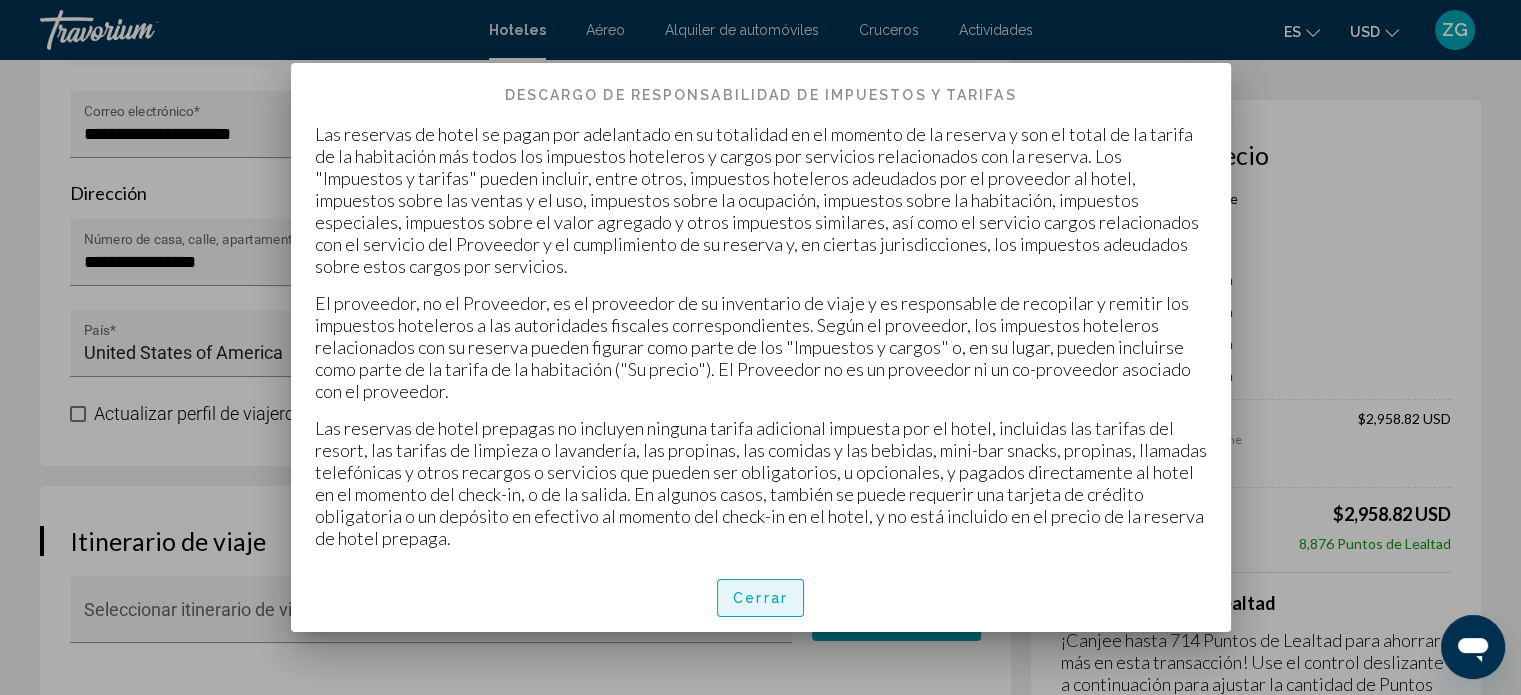 click on "Cerrar" at bounding box center [760, 599] 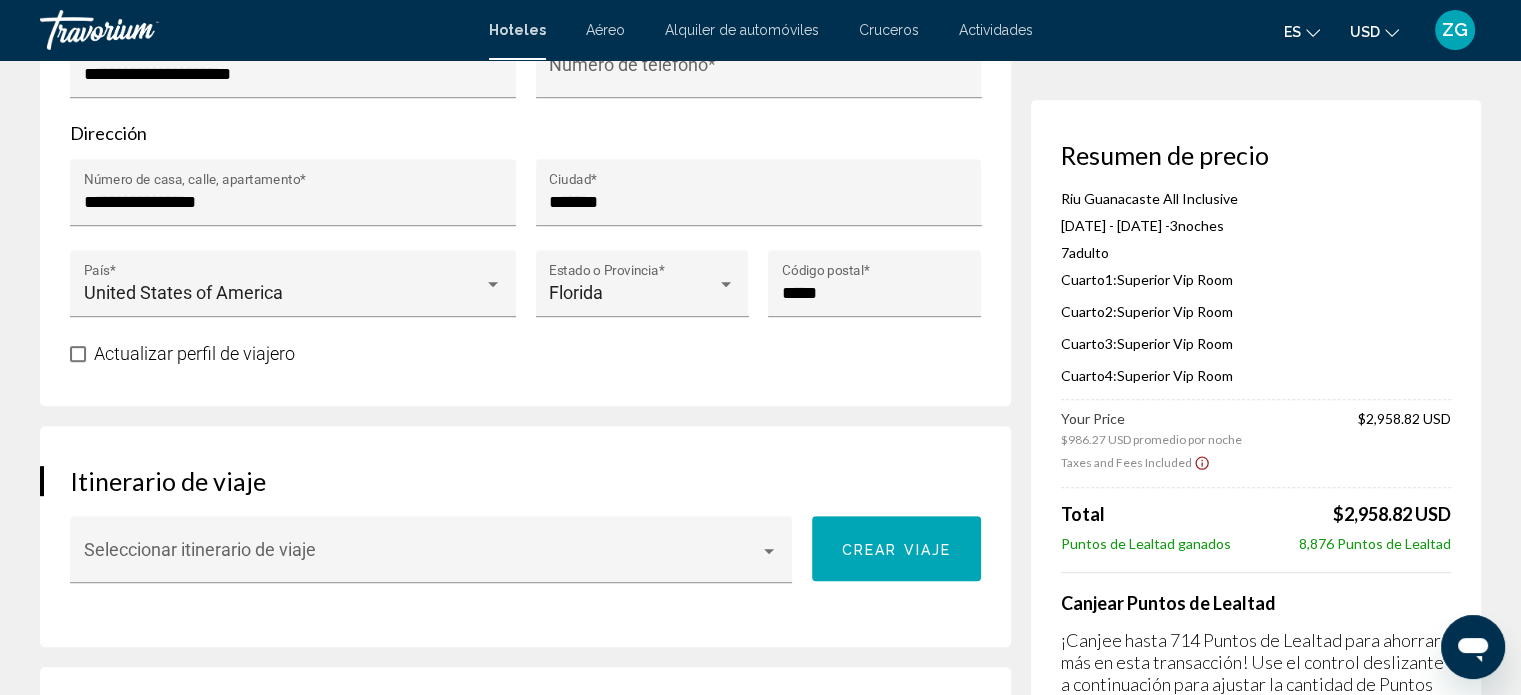 scroll, scrollTop: 1000, scrollLeft: 0, axis: vertical 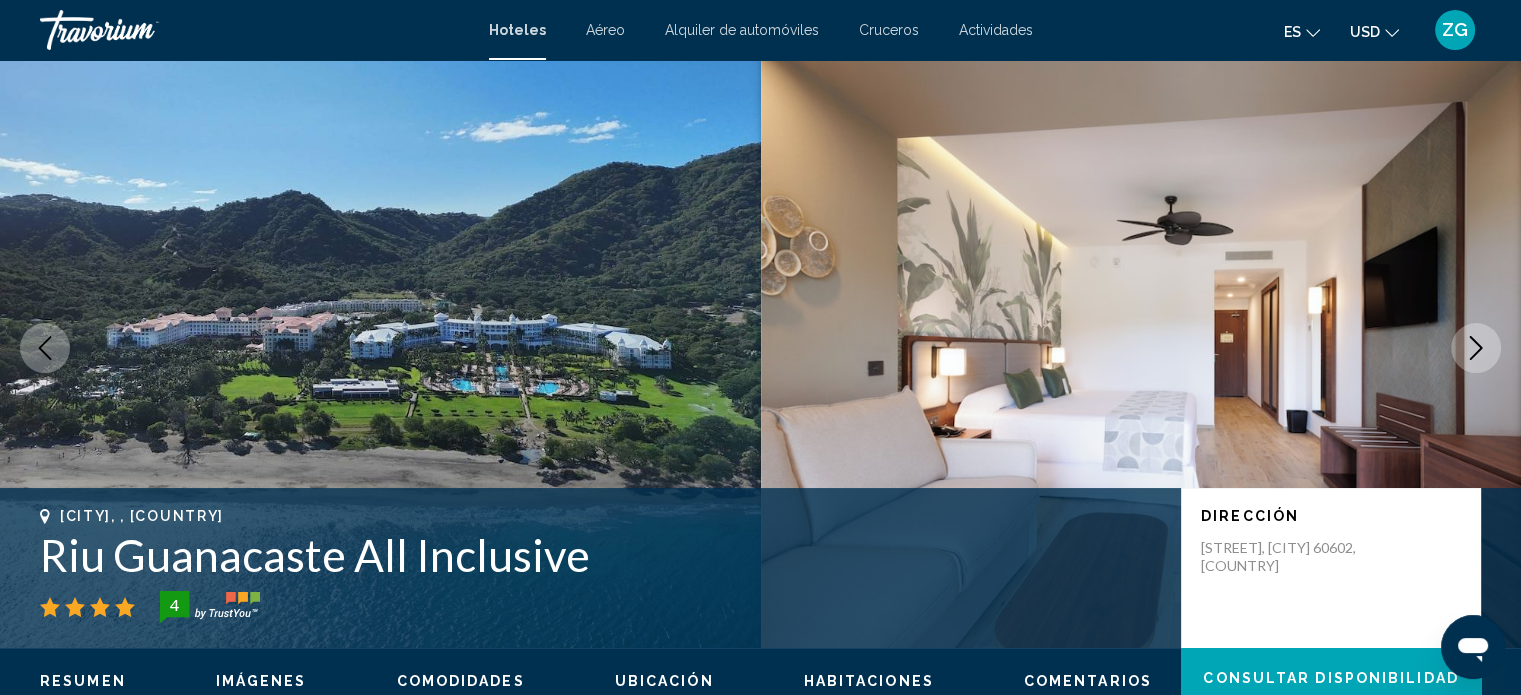 click at bounding box center [1476, 348] 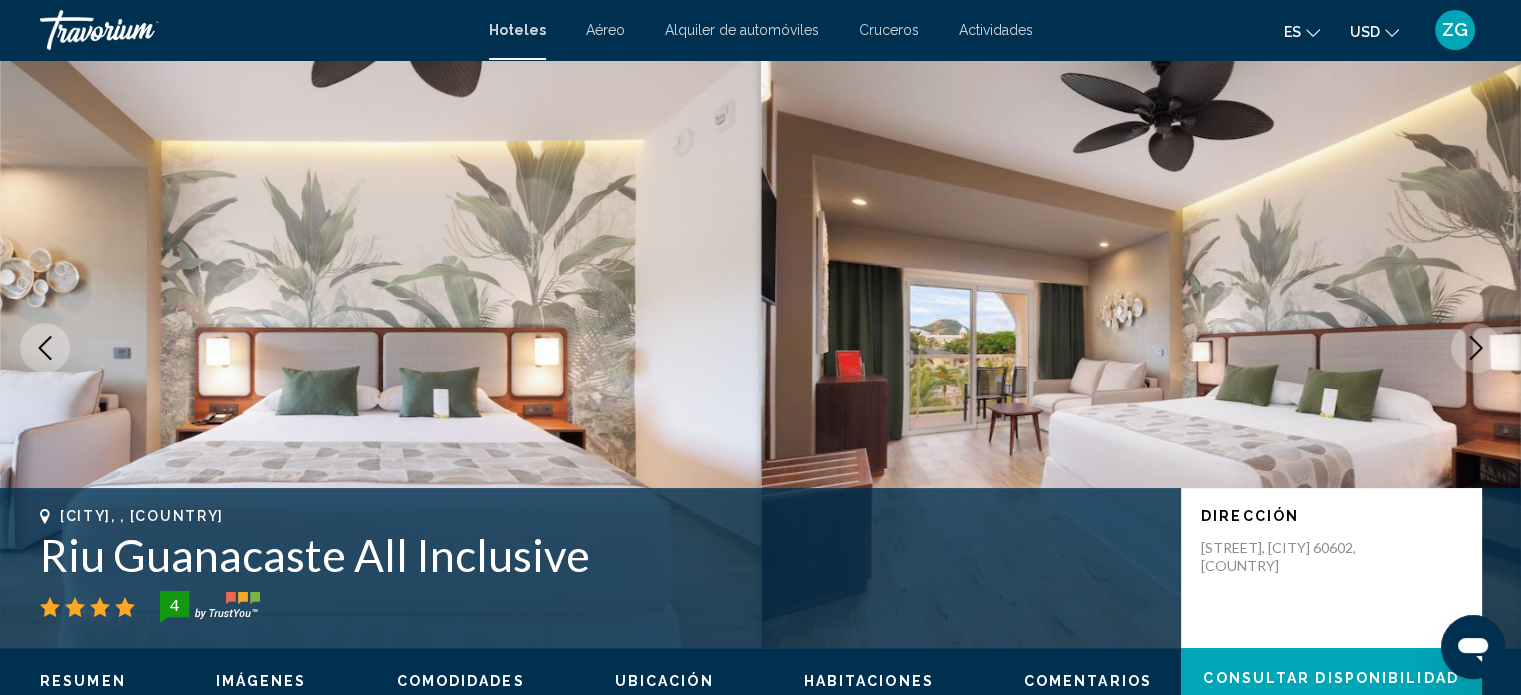 click at bounding box center (1476, 348) 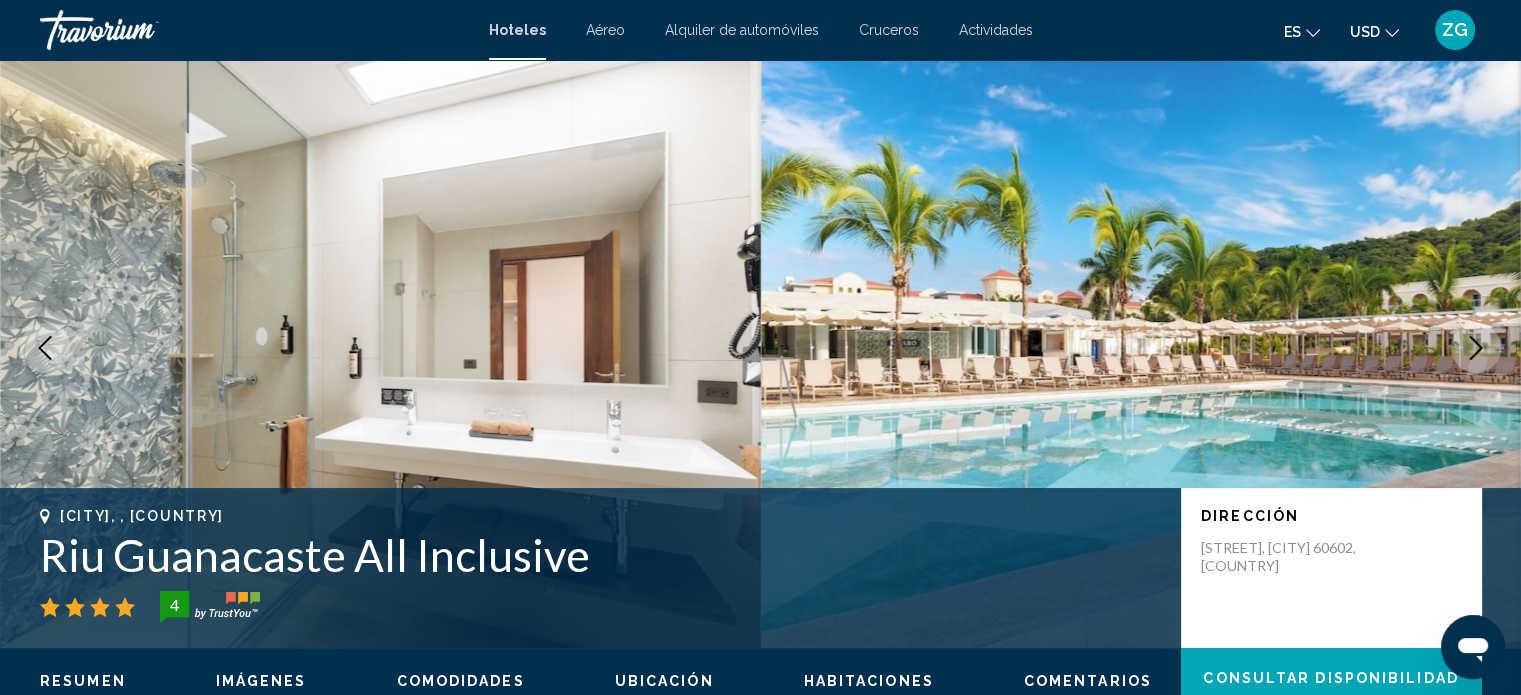 click at bounding box center (1476, 348) 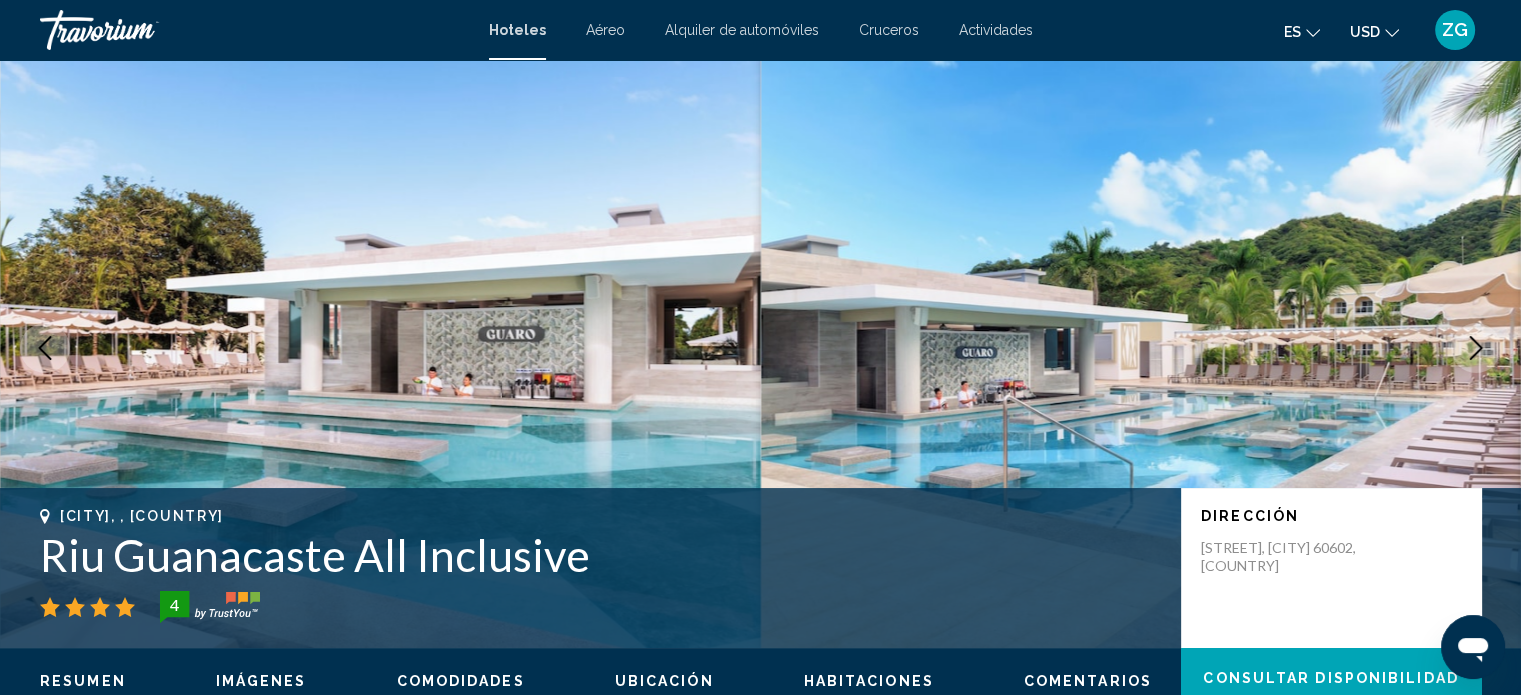 click at bounding box center (1476, 348) 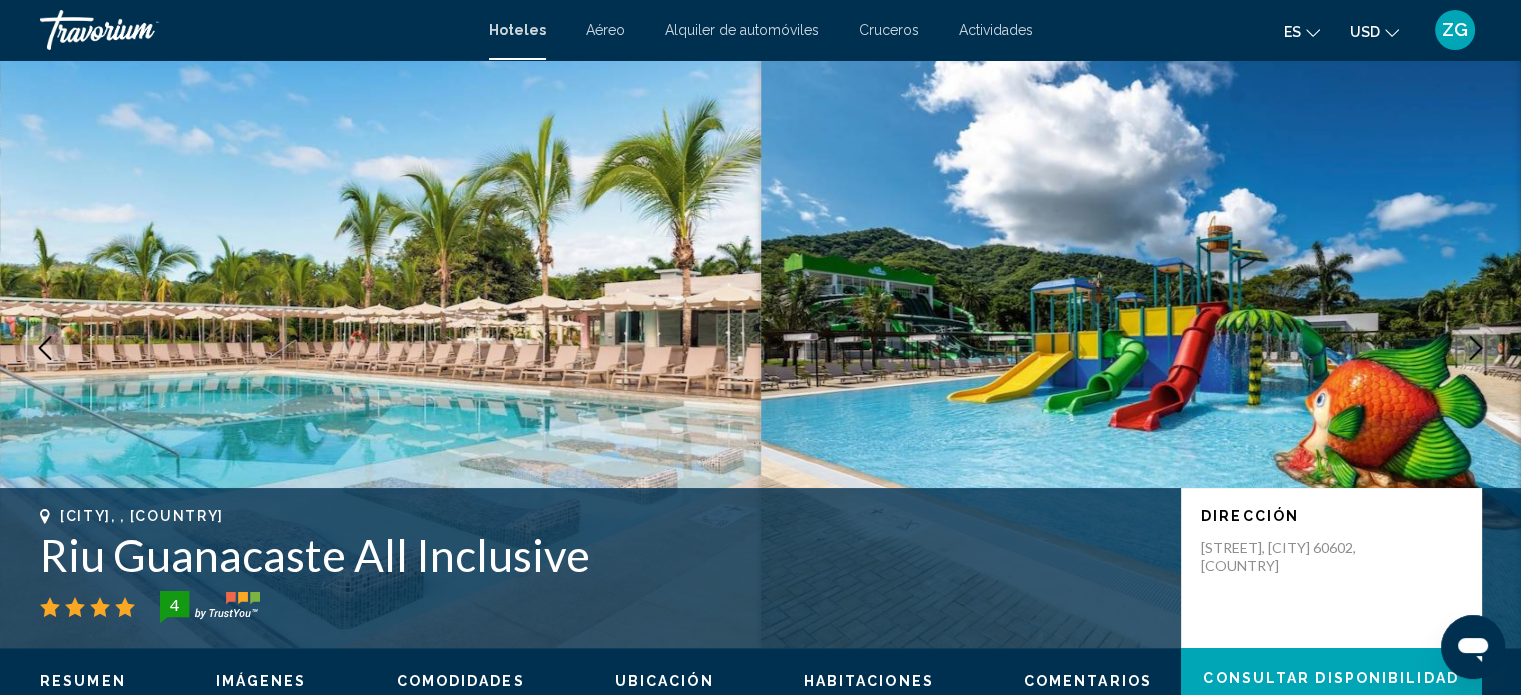 click at bounding box center (1476, 348) 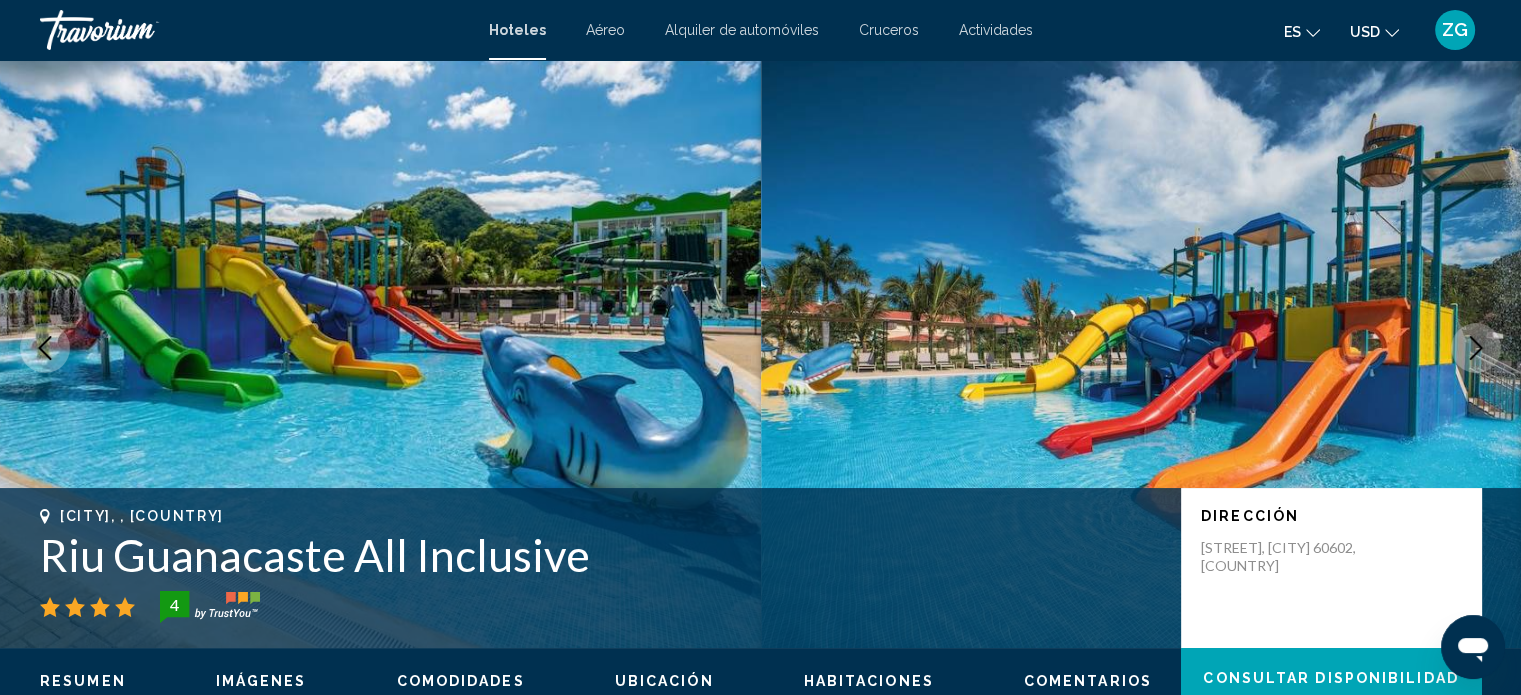 click at bounding box center [1476, 348] 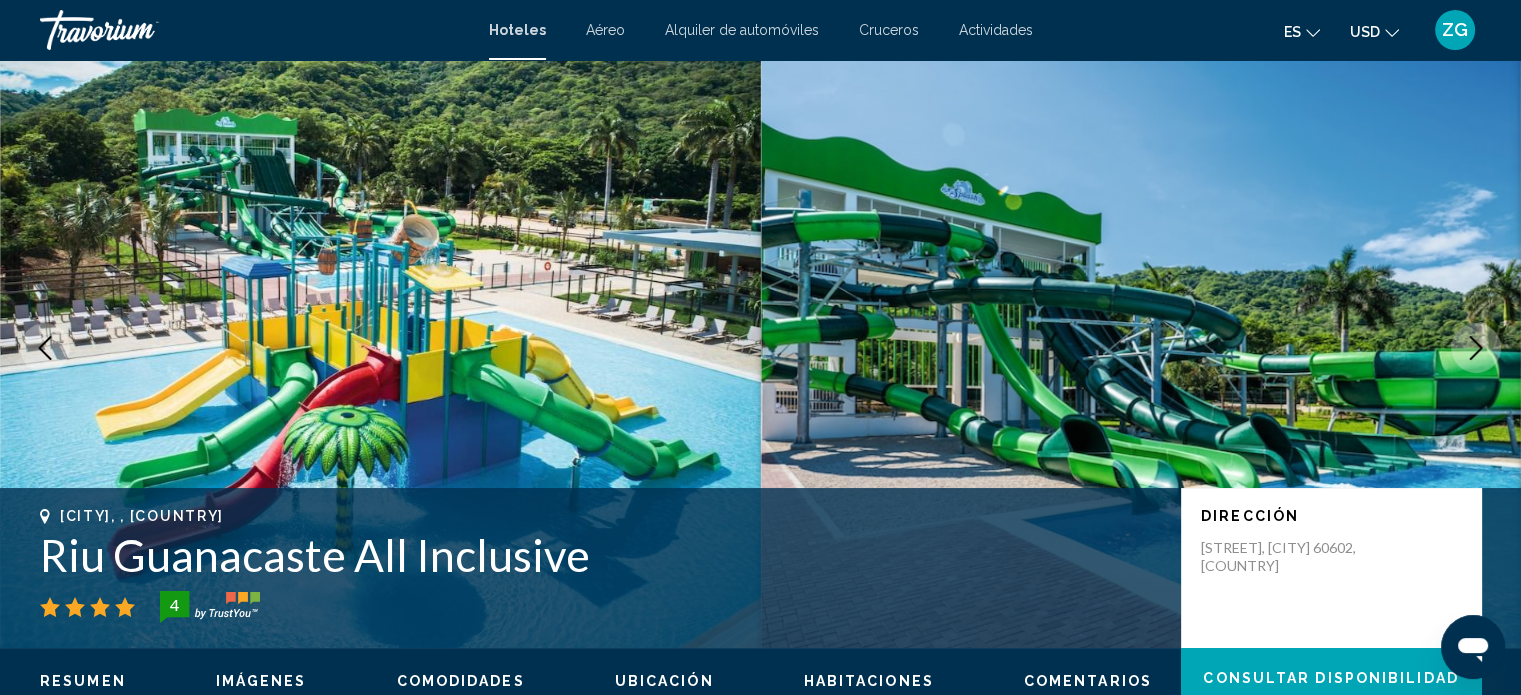 click at bounding box center [1476, 348] 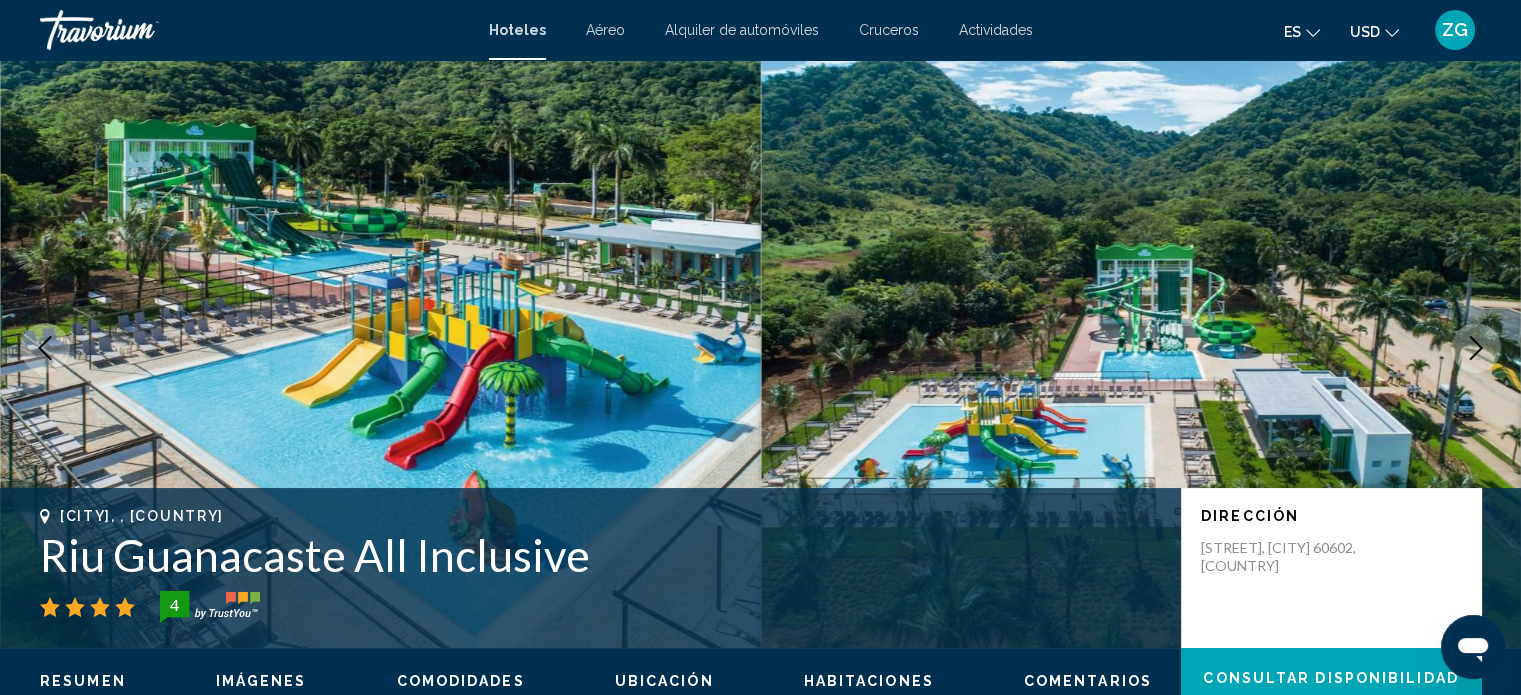 click at bounding box center (1476, 348) 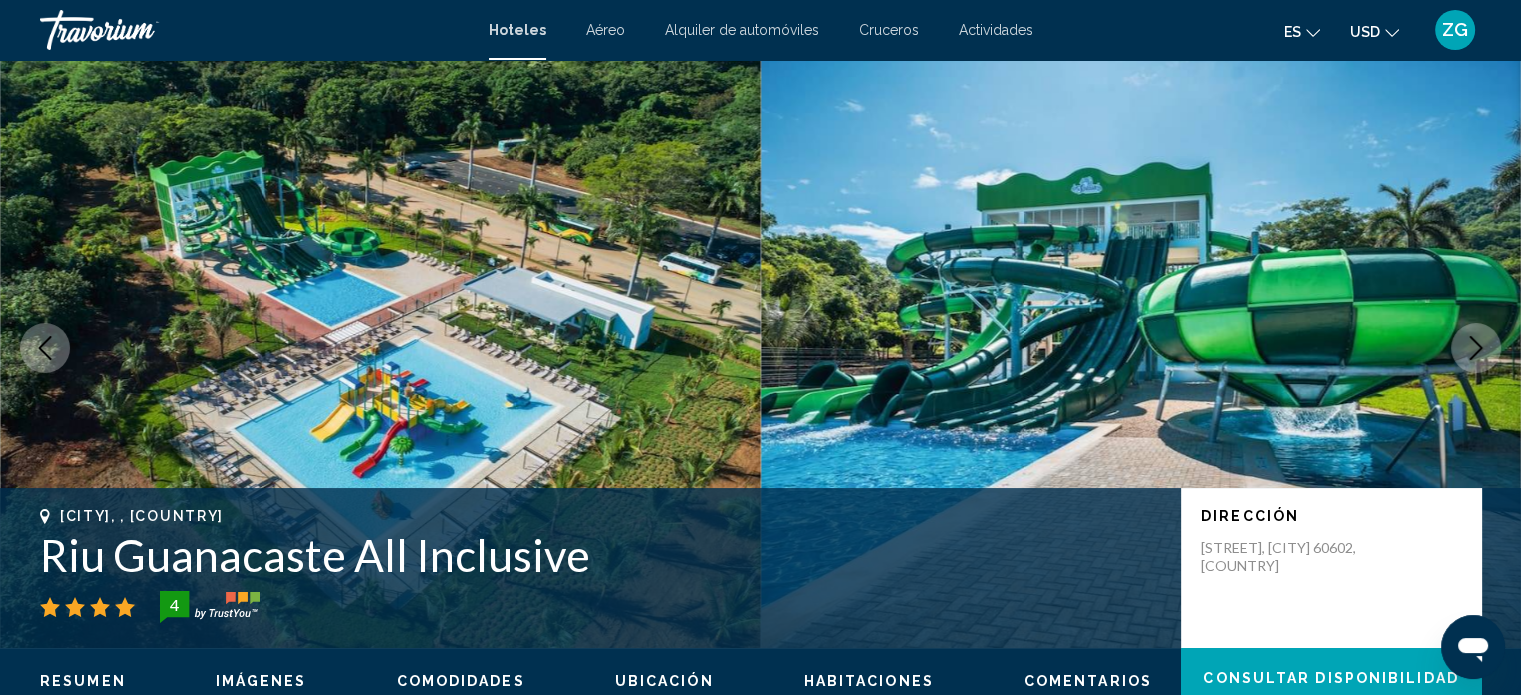click at bounding box center [1476, 348] 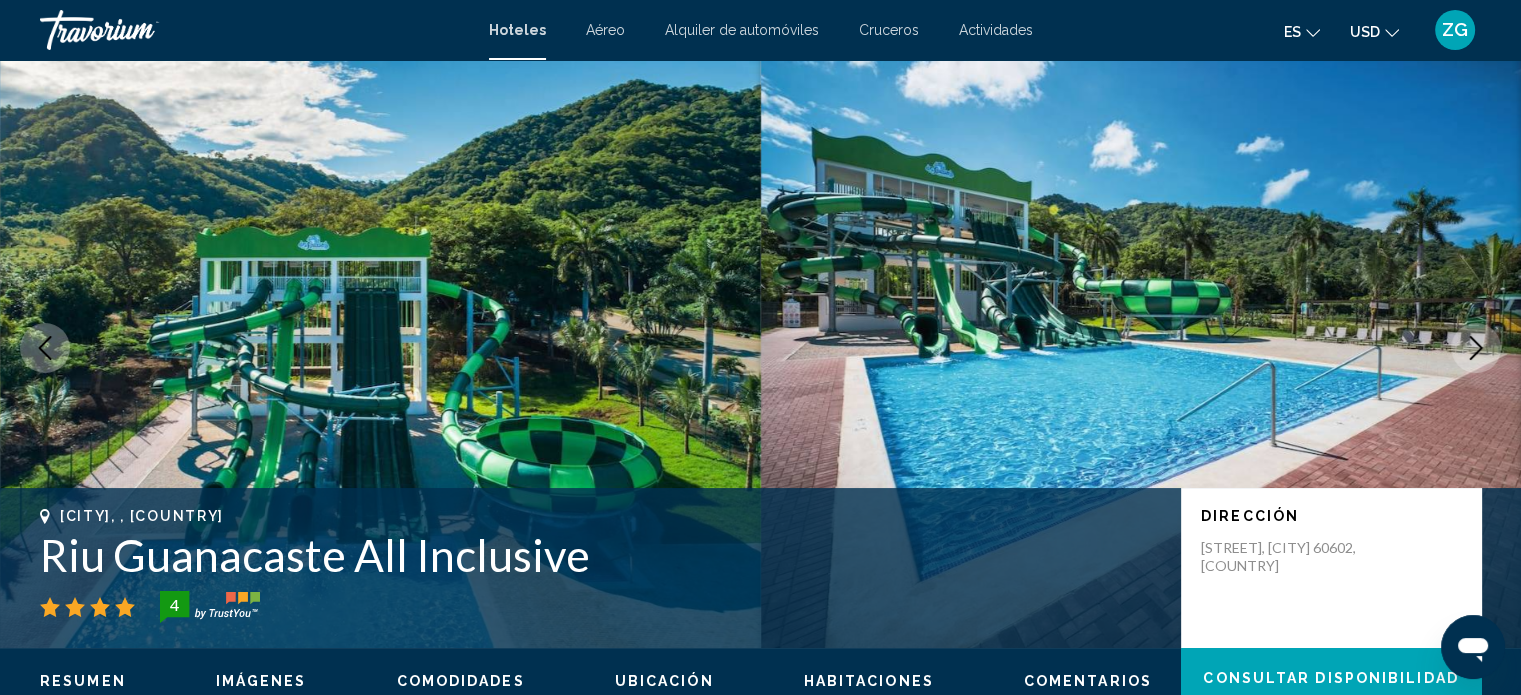 click at bounding box center [1476, 348] 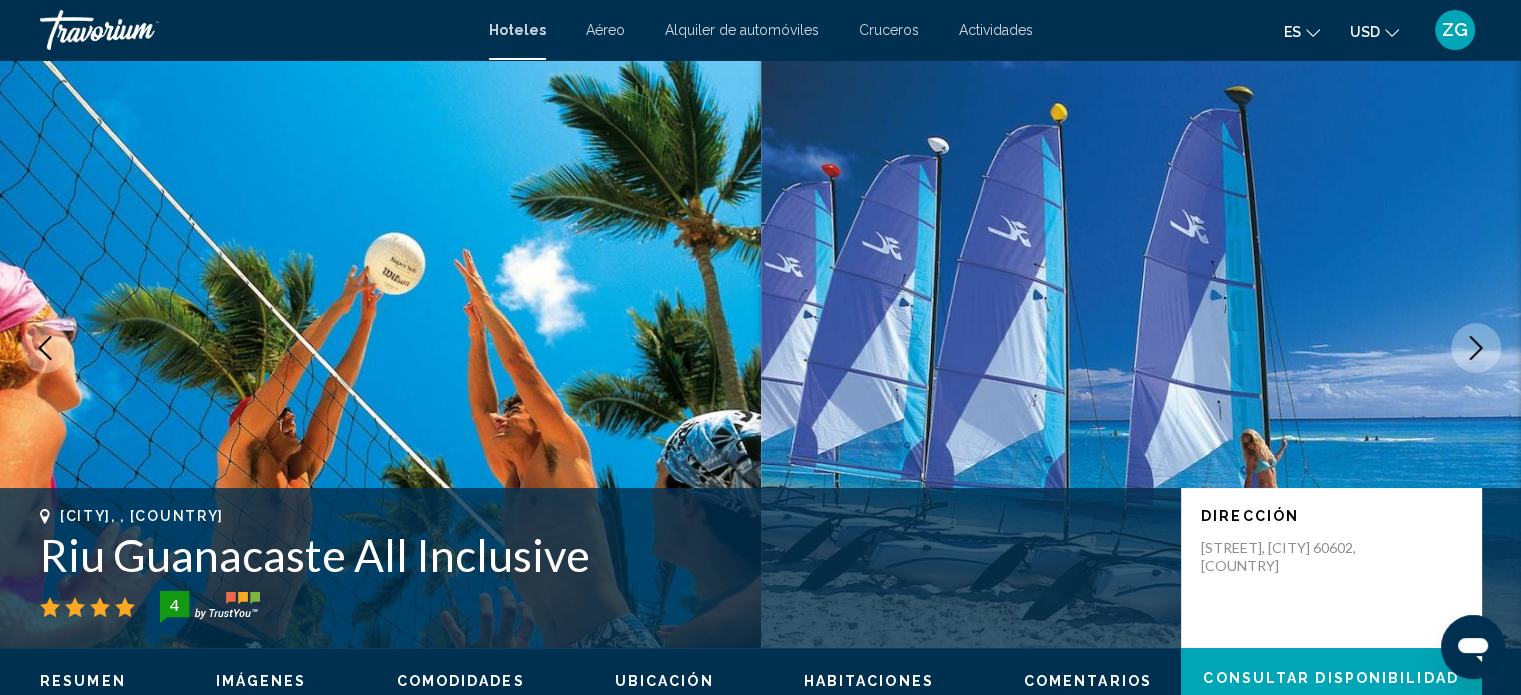 click at bounding box center [1476, 348] 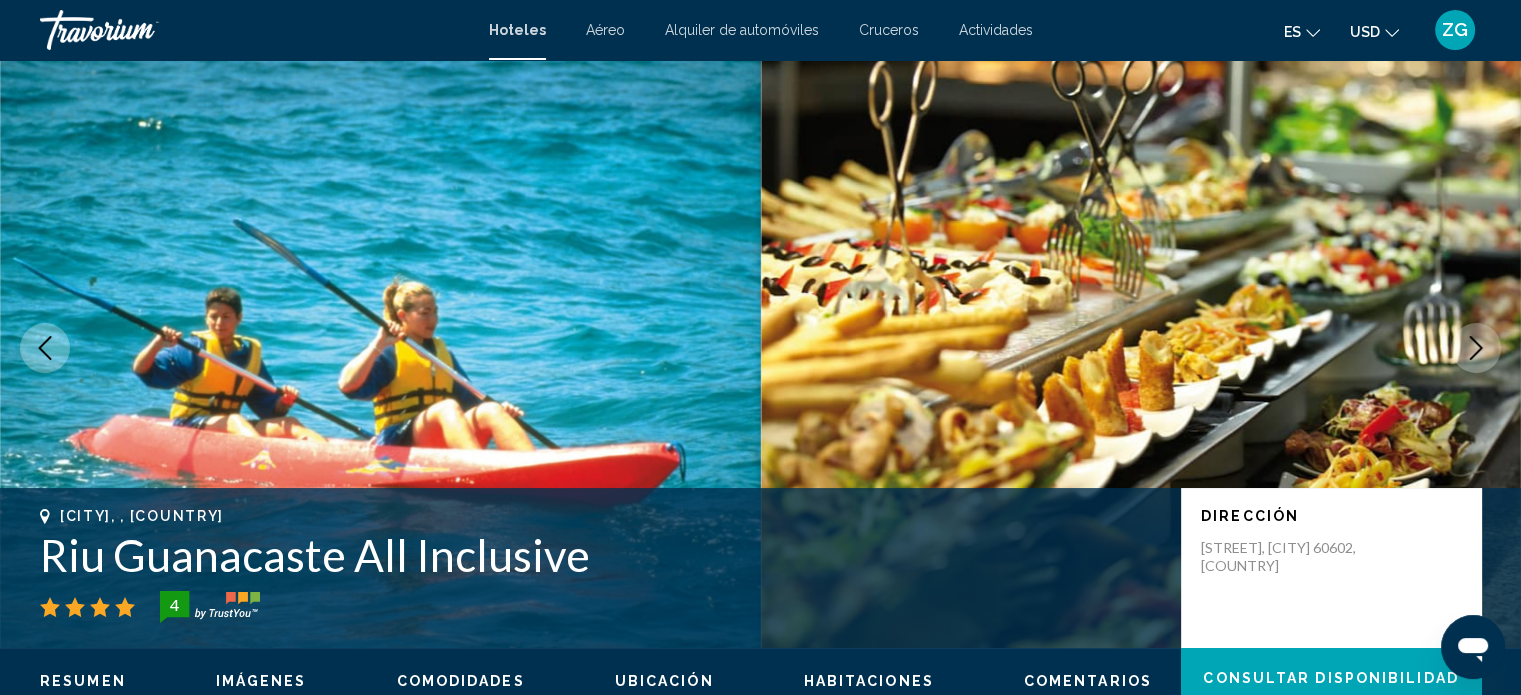 click at bounding box center (1476, 348) 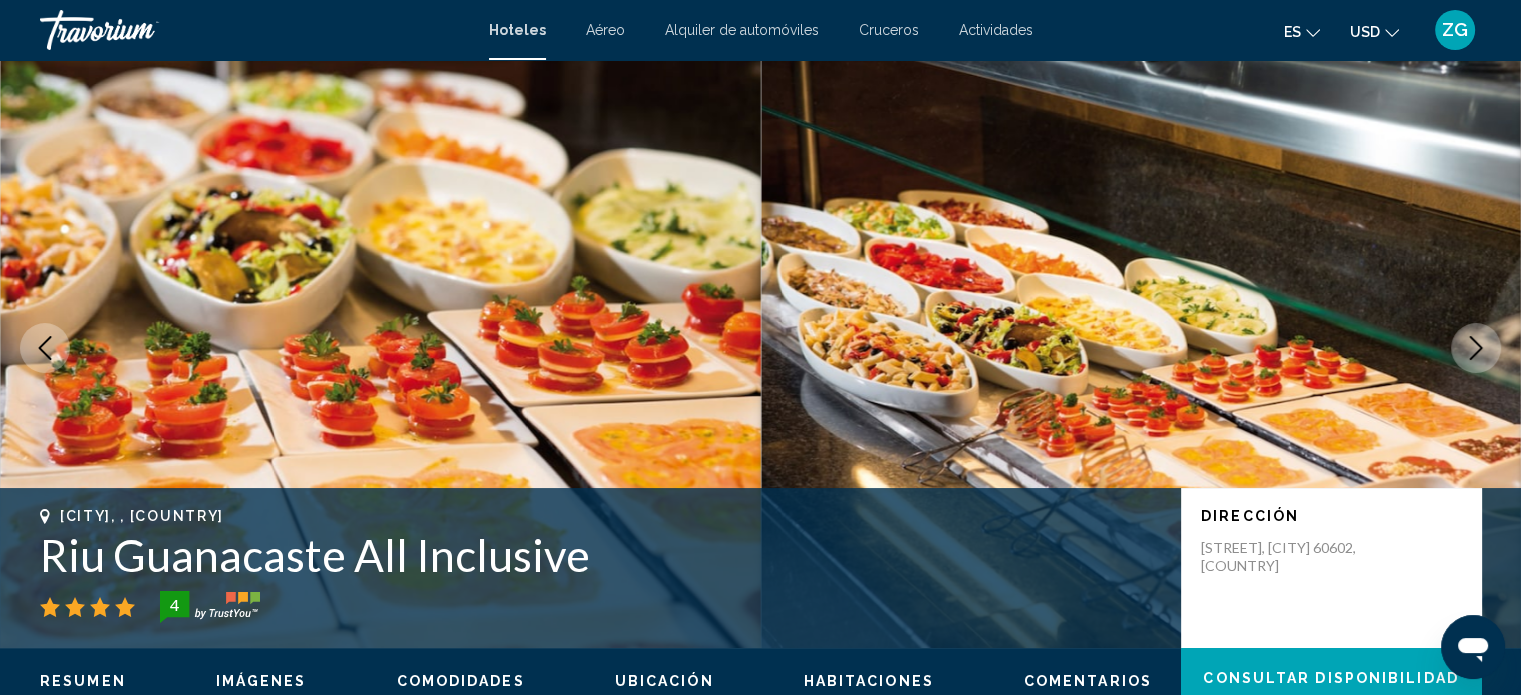 click at bounding box center [1476, 348] 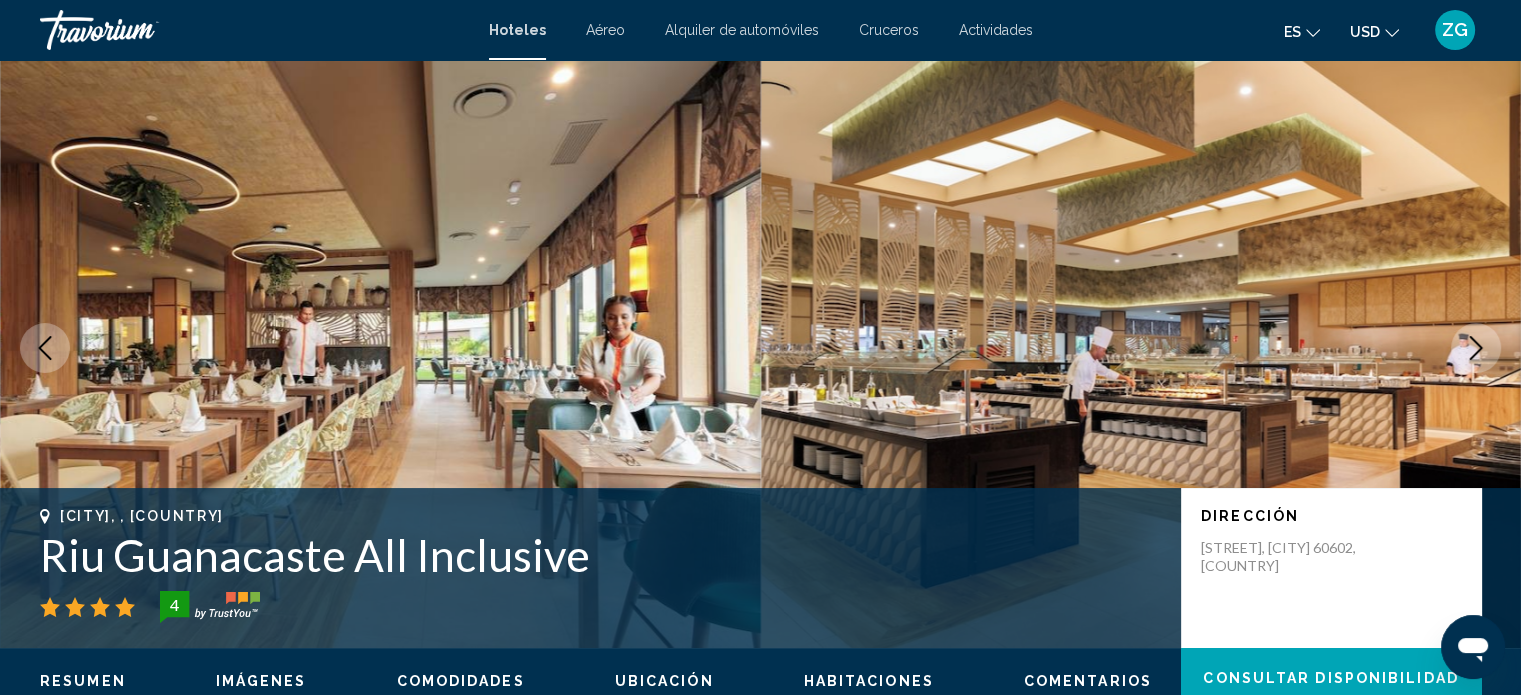 click at bounding box center (1476, 348) 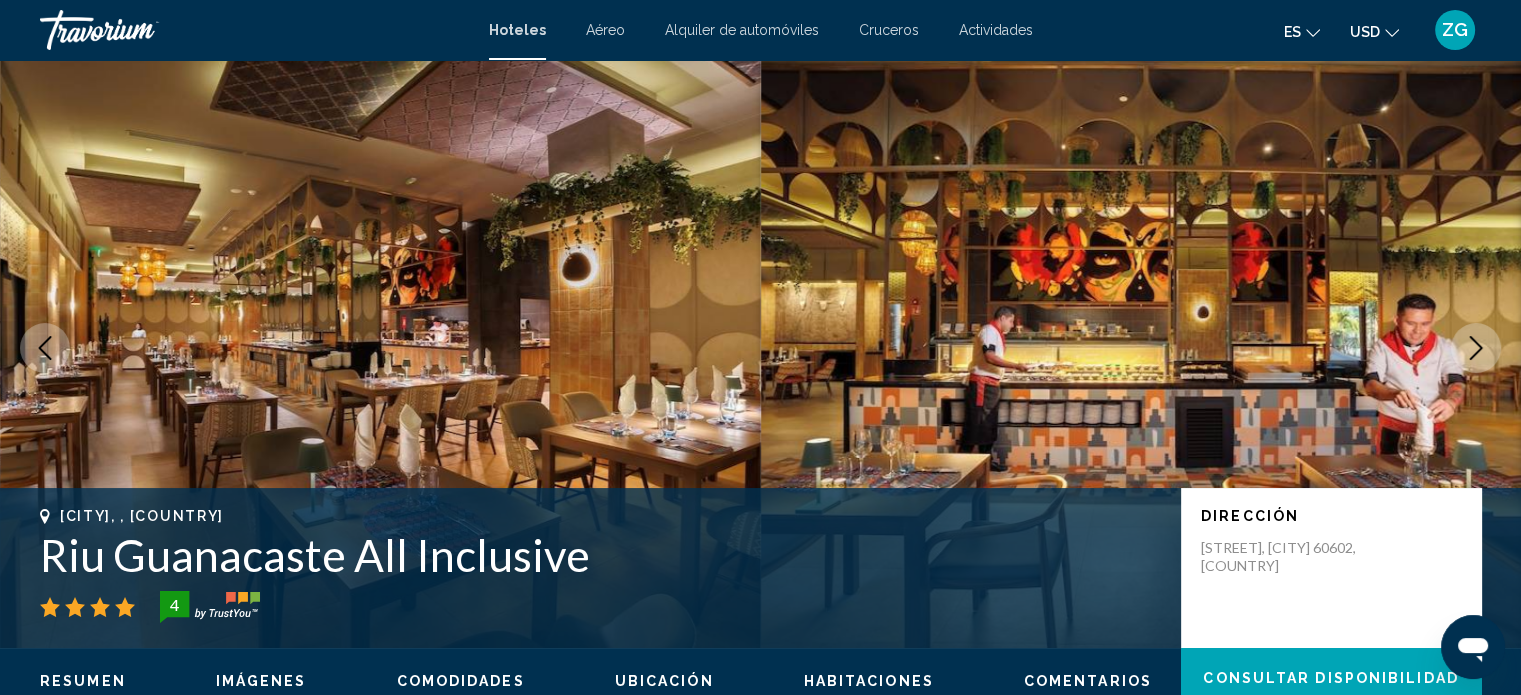click at bounding box center [1141, 348] 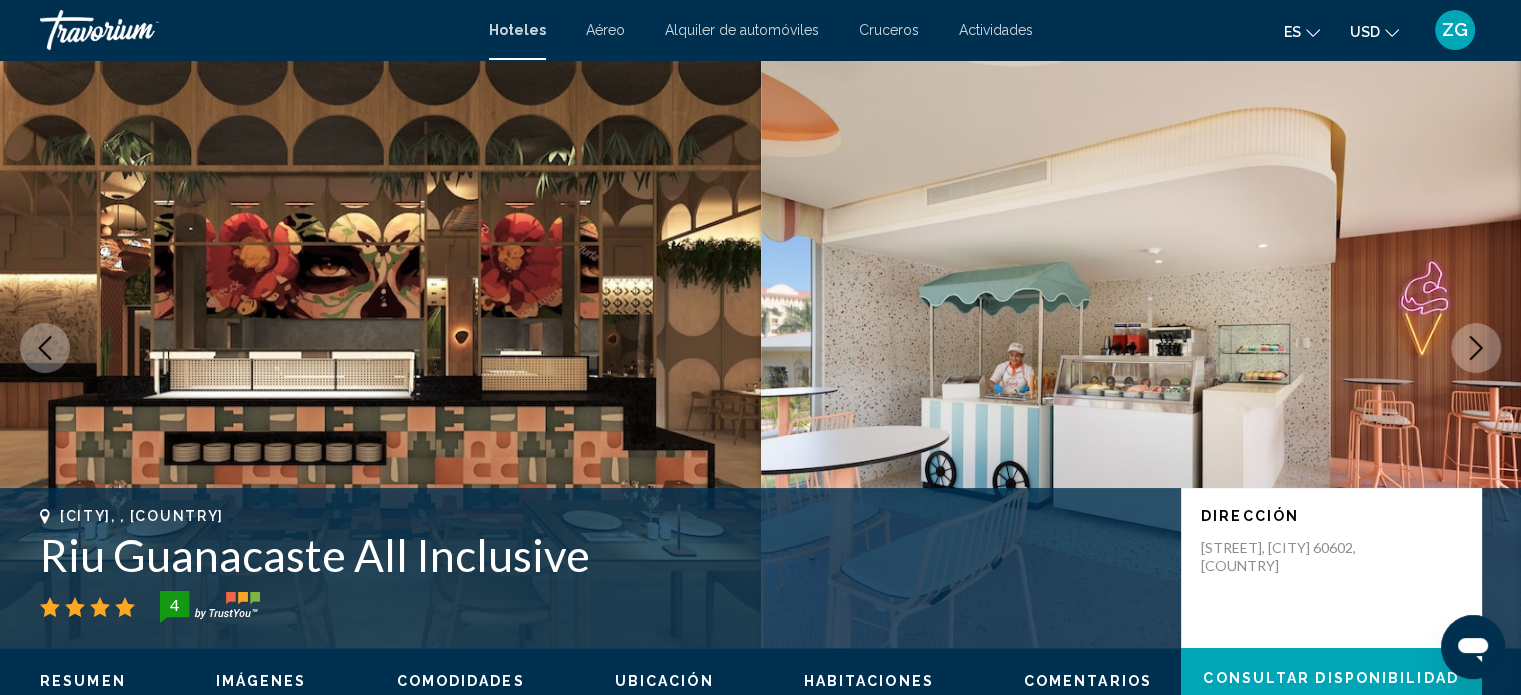 click 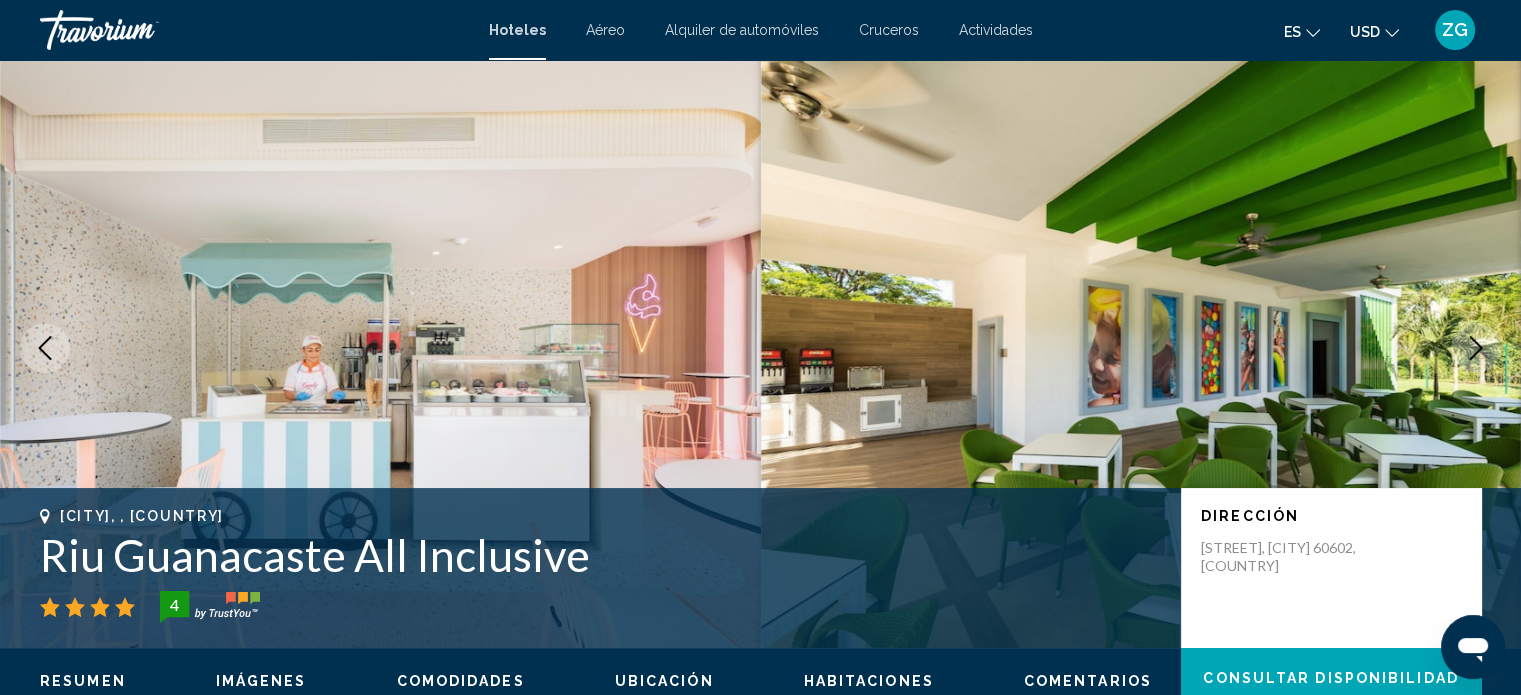 click 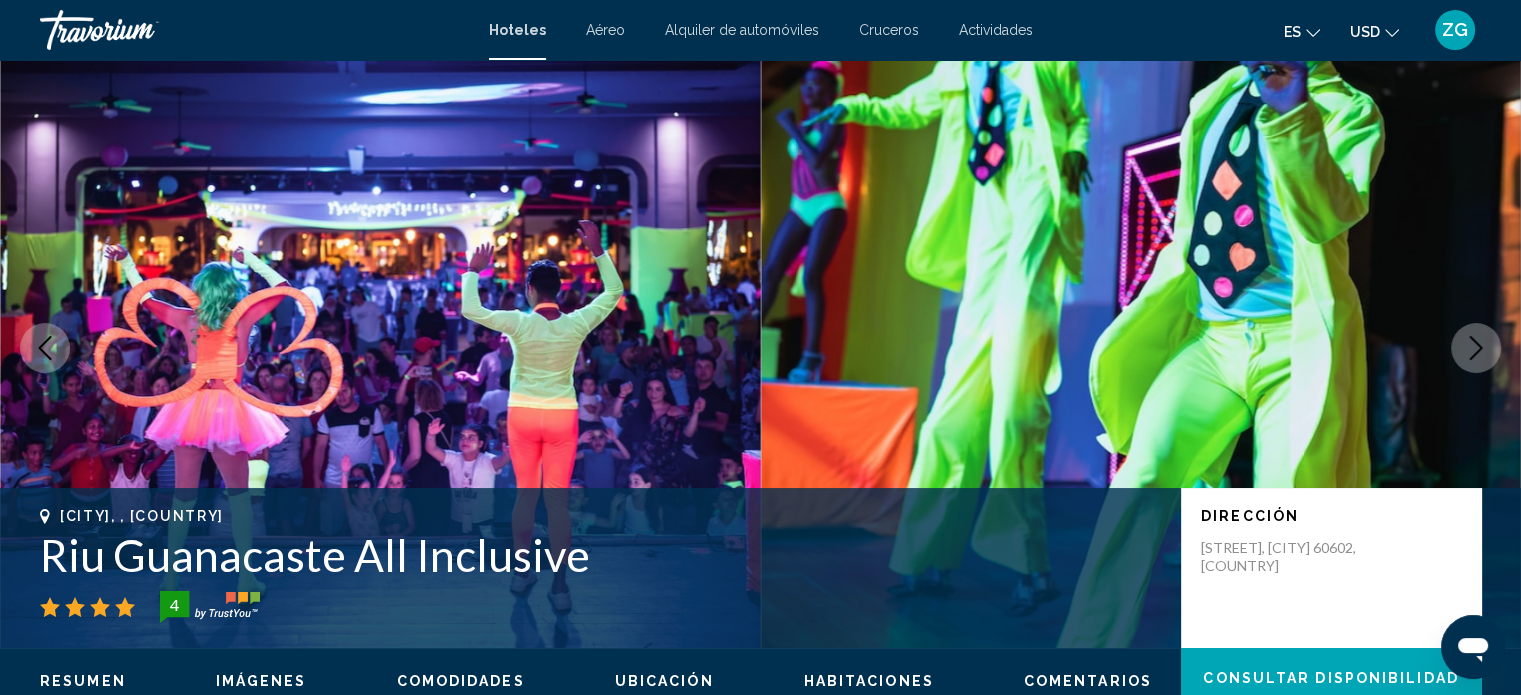 click 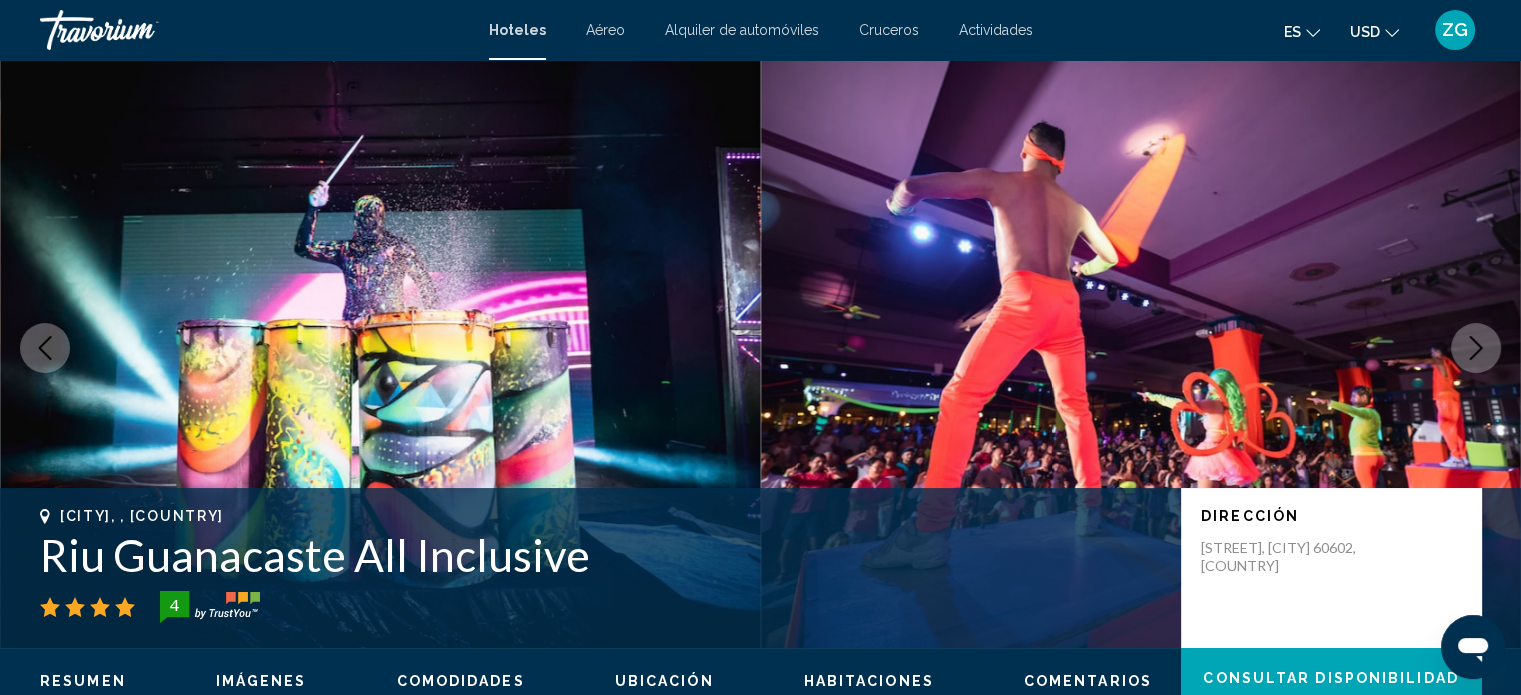 click 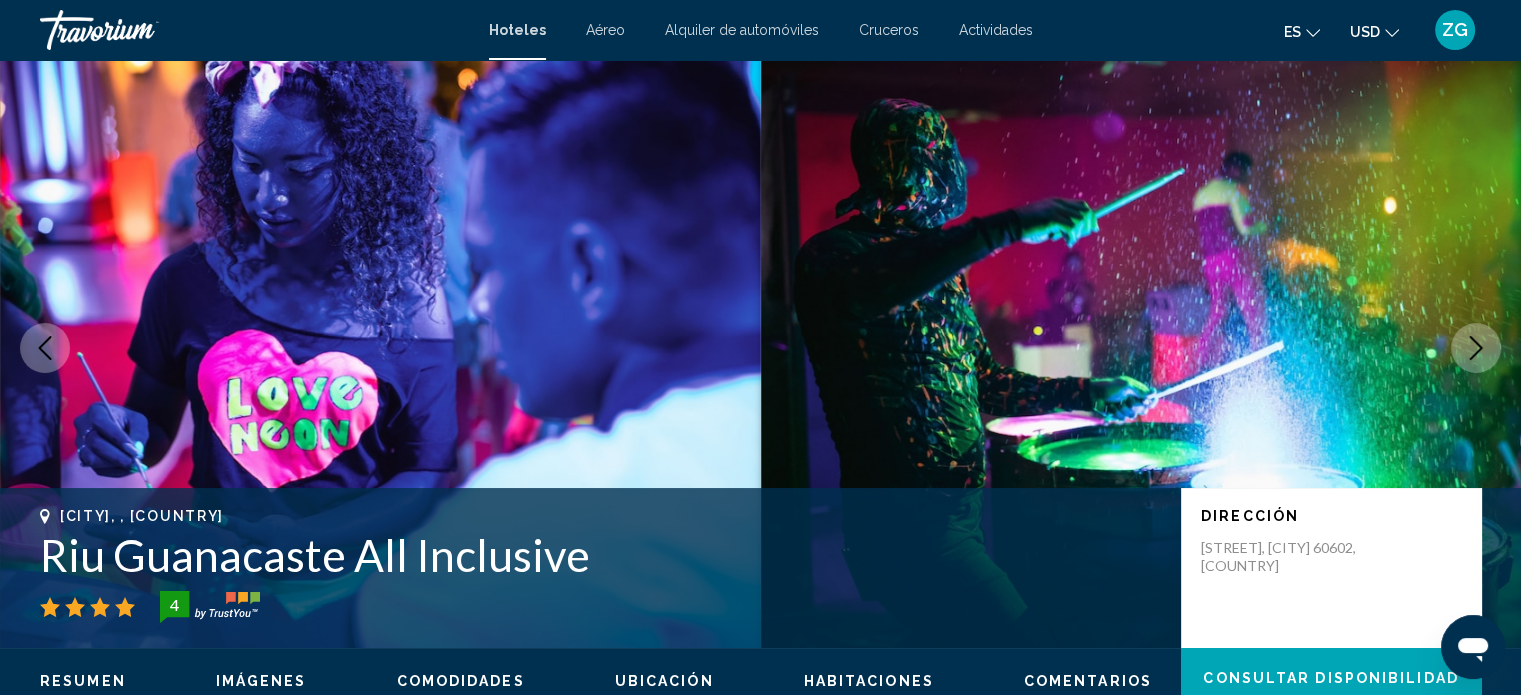 click at bounding box center [1476, 348] 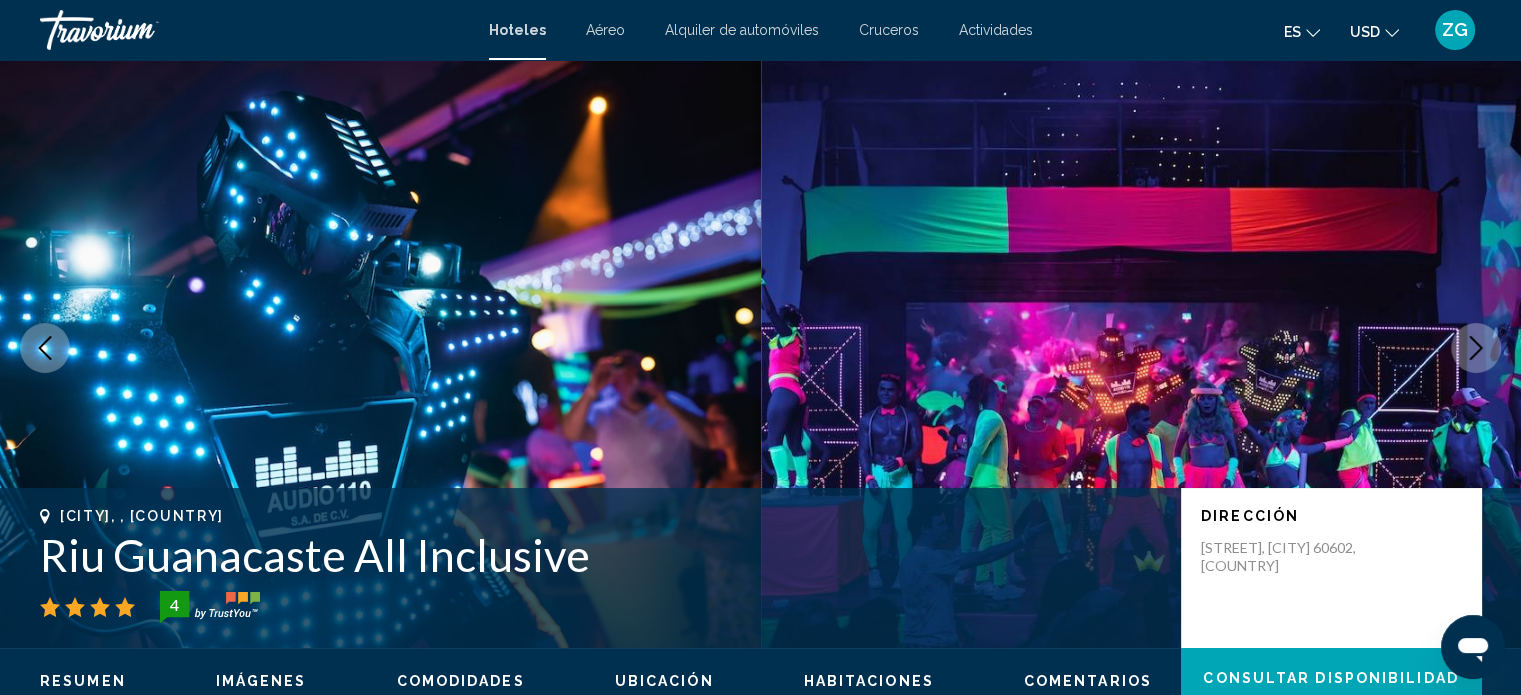click at bounding box center [1476, 348] 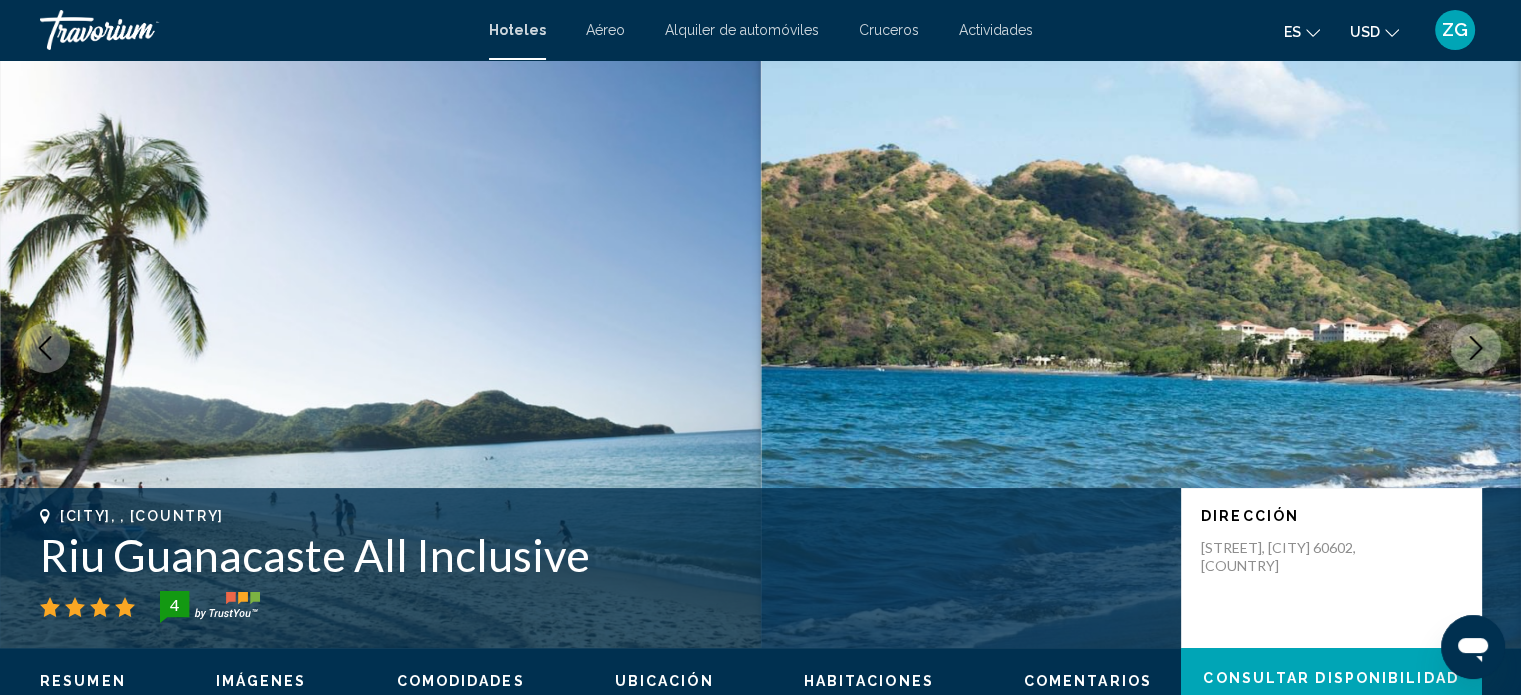 click at bounding box center (1476, 348) 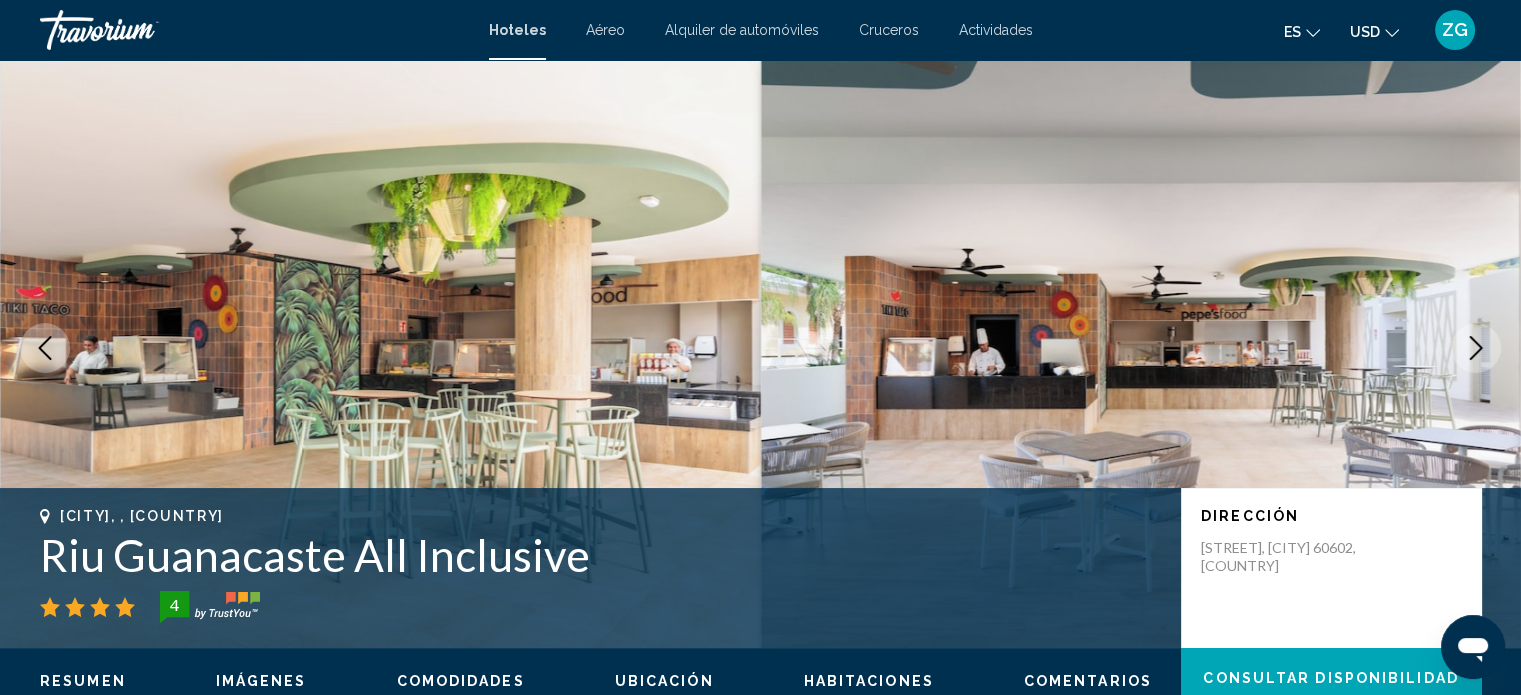 click at bounding box center (1476, 348) 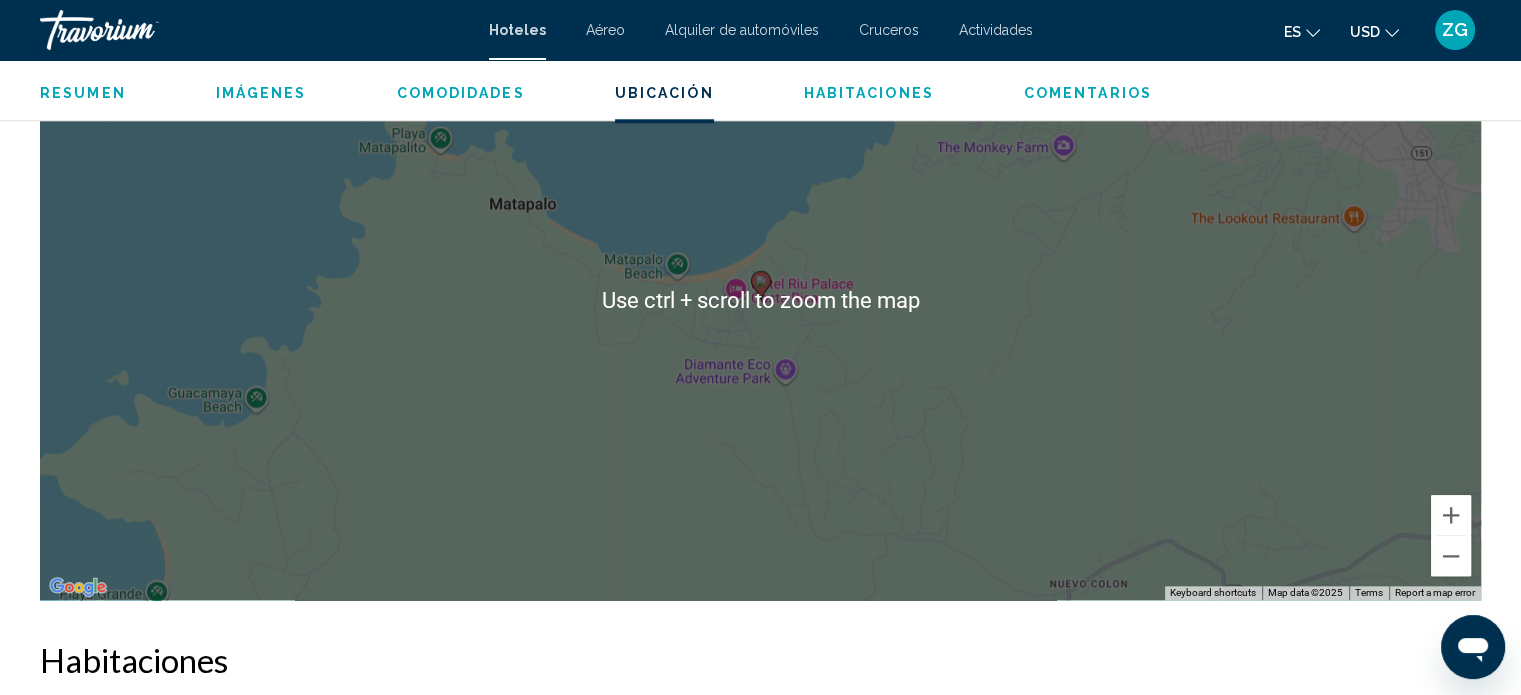 scroll, scrollTop: 2012, scrollLeft: 0, axis: vertical 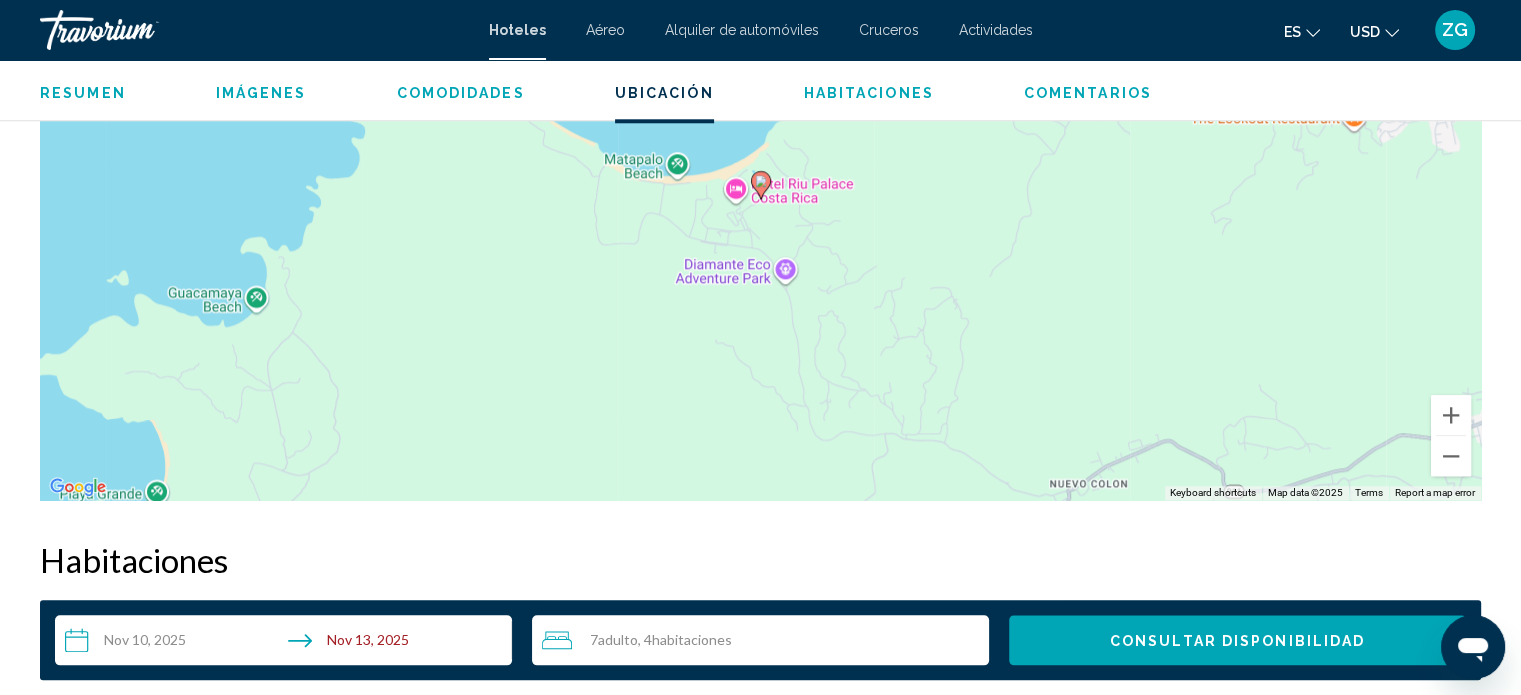 click on "Alquiler de automóviles" at bounding box center (742, 30) 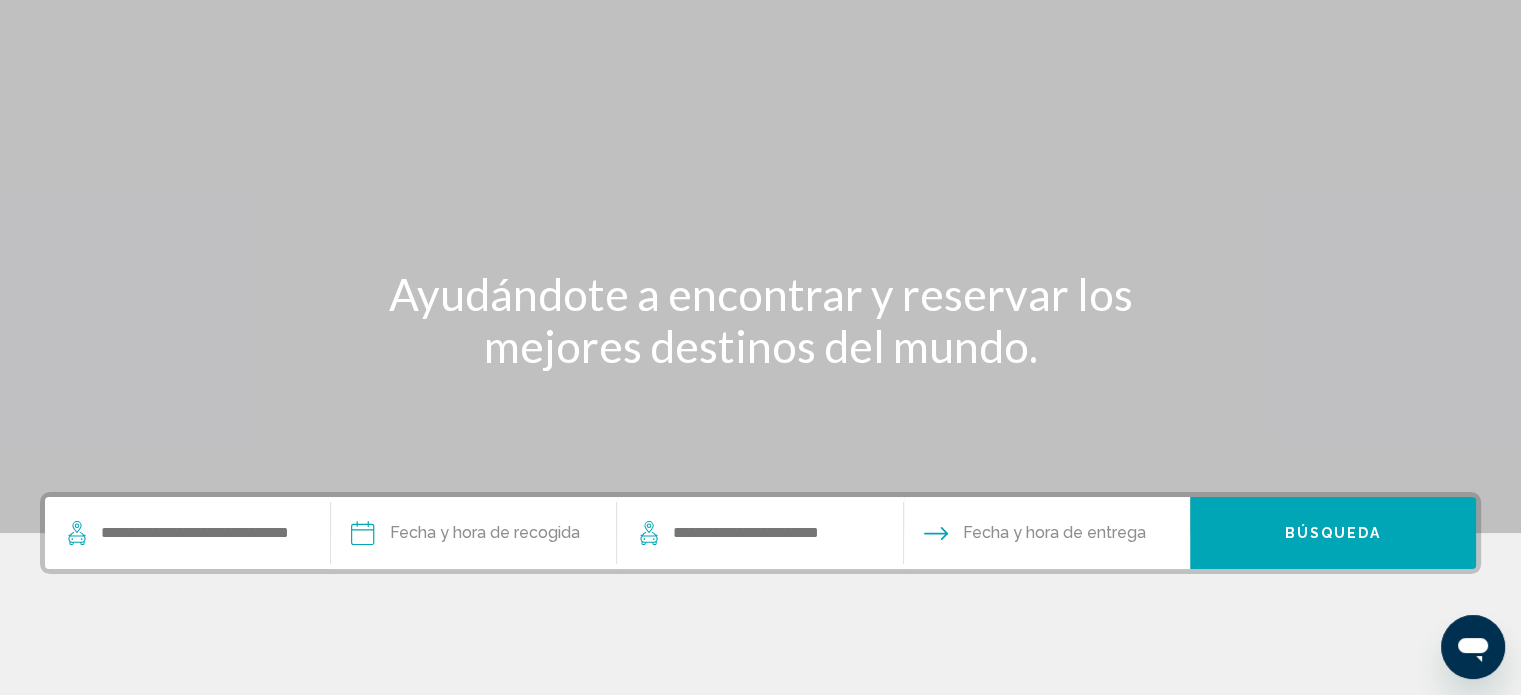 scroll, scrollTop: 200, scrollLeft: 0, axis: vertical 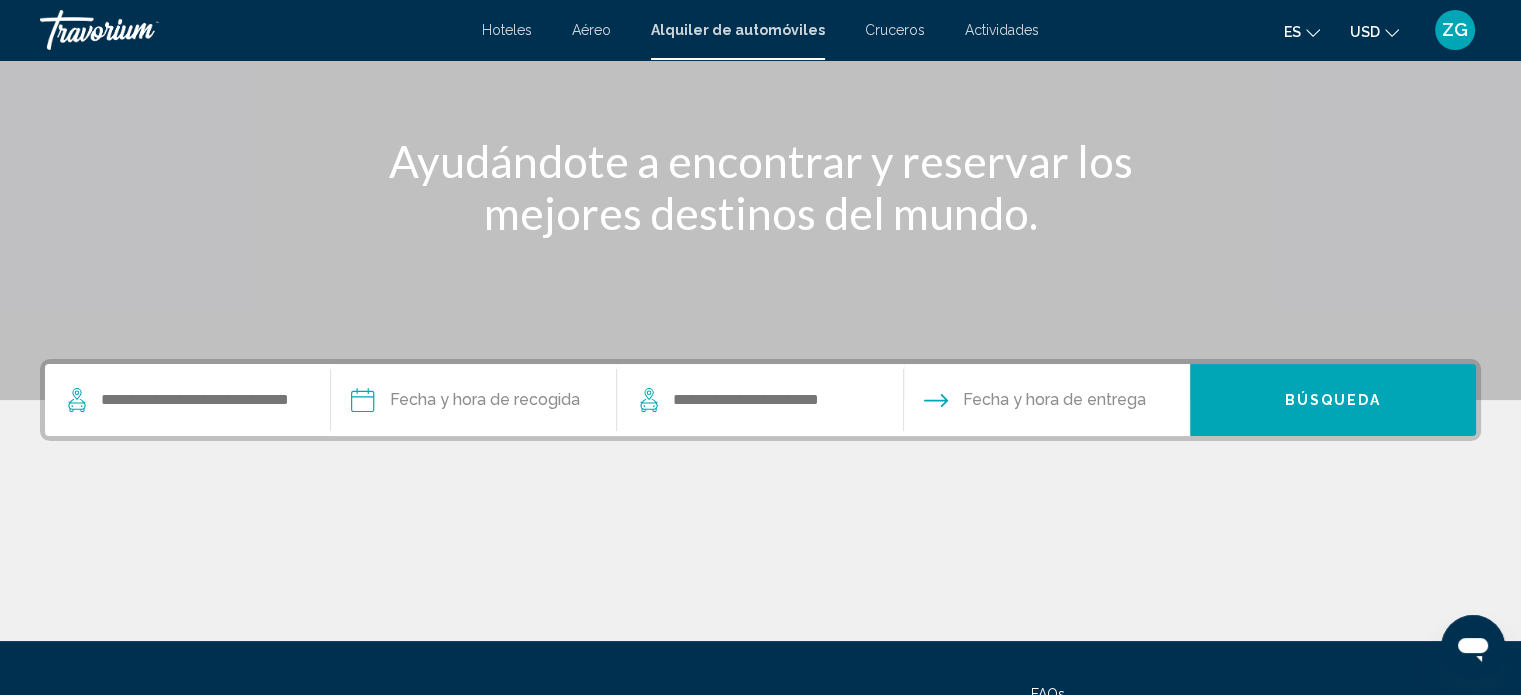 click 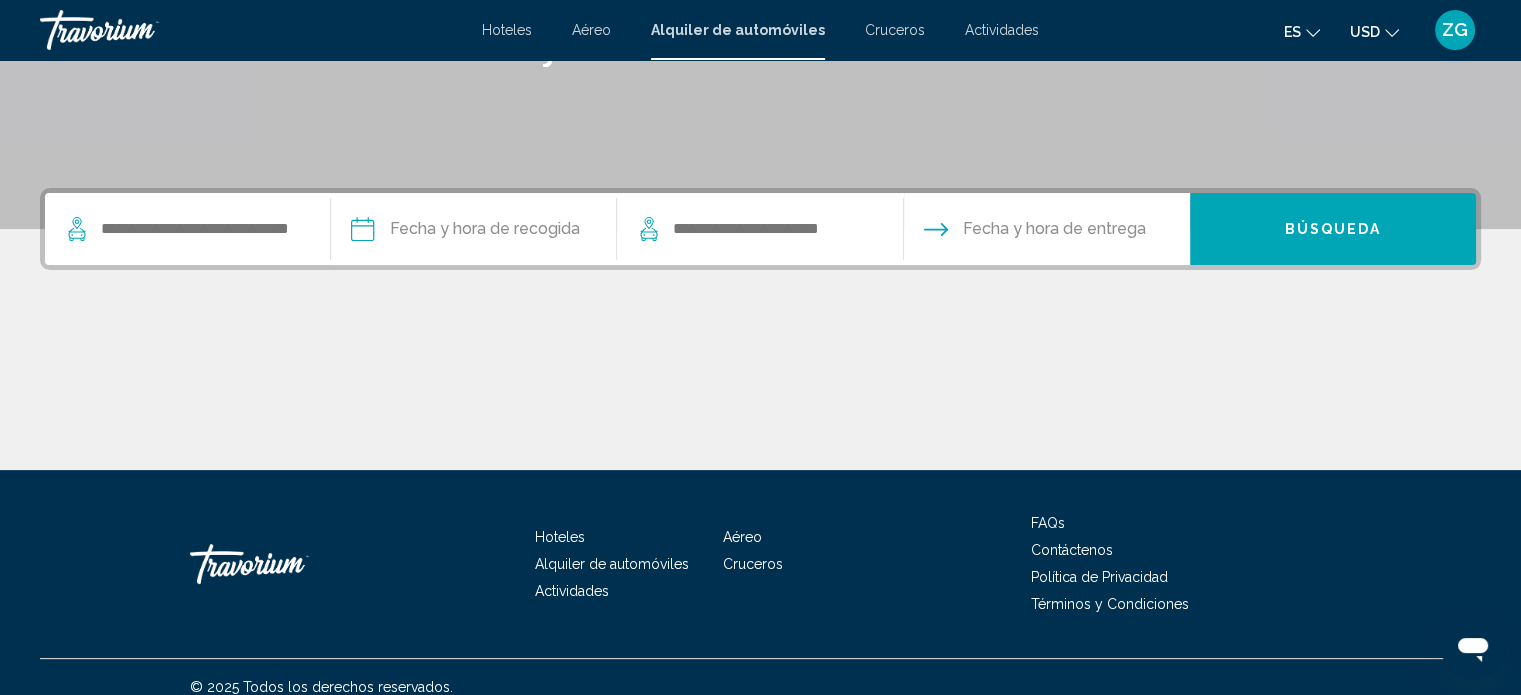scroll, scrollTop: 390, scrollLeft: 0, axis: vertical 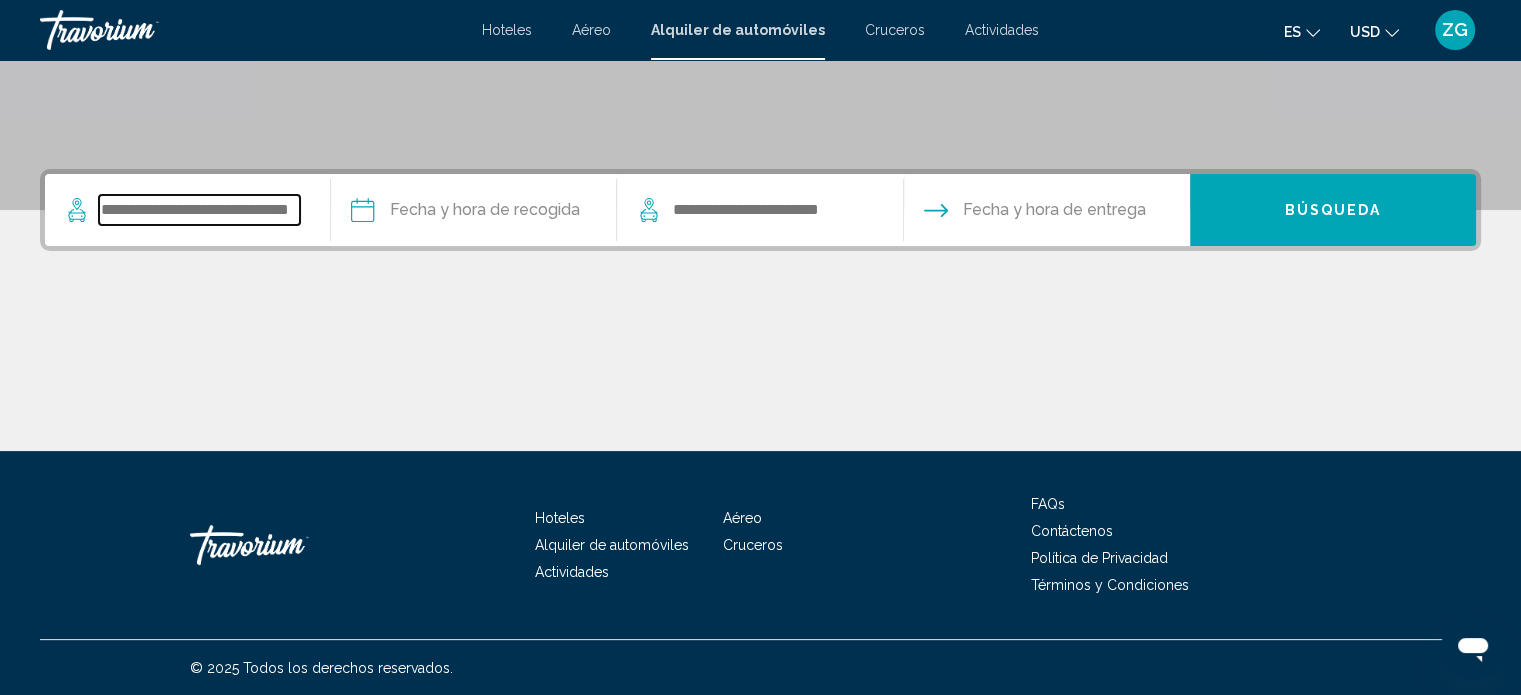 click at bounding box center [199, 210] 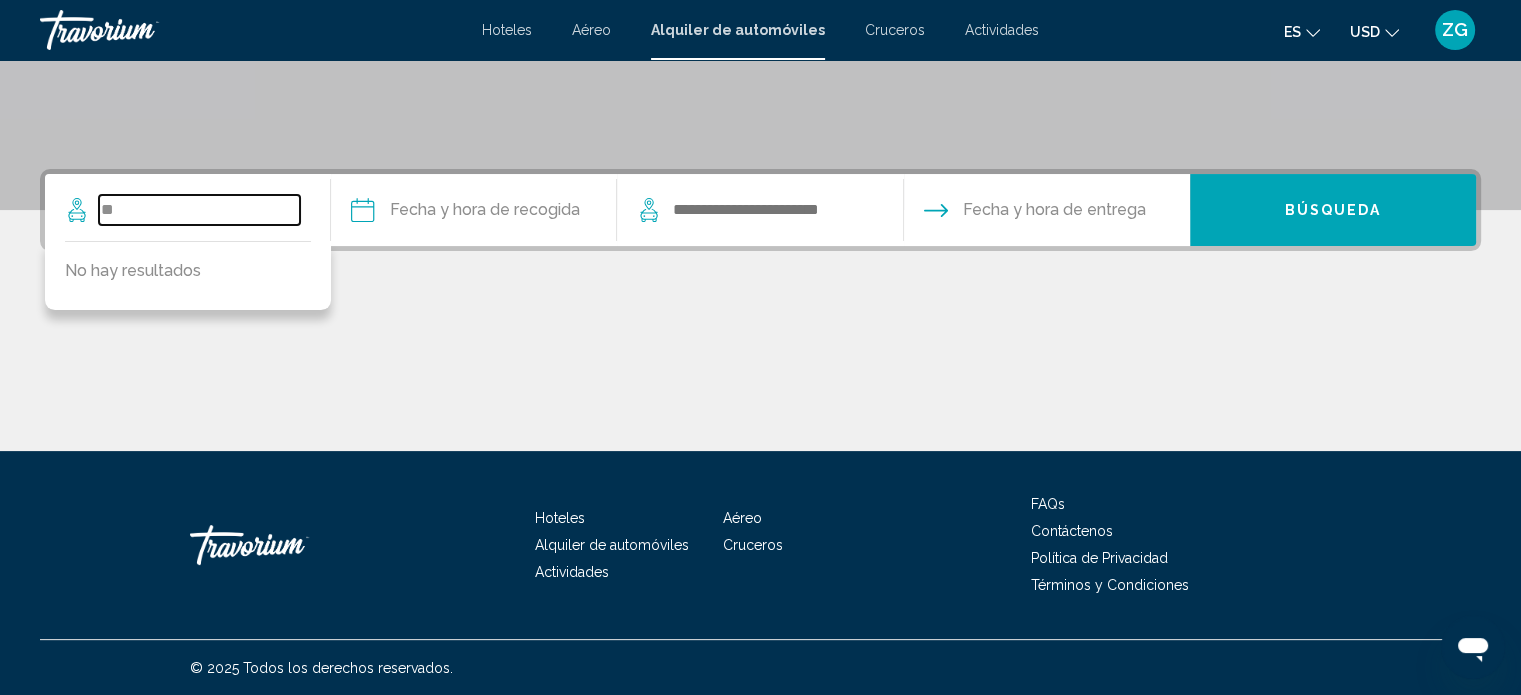 type on "*" 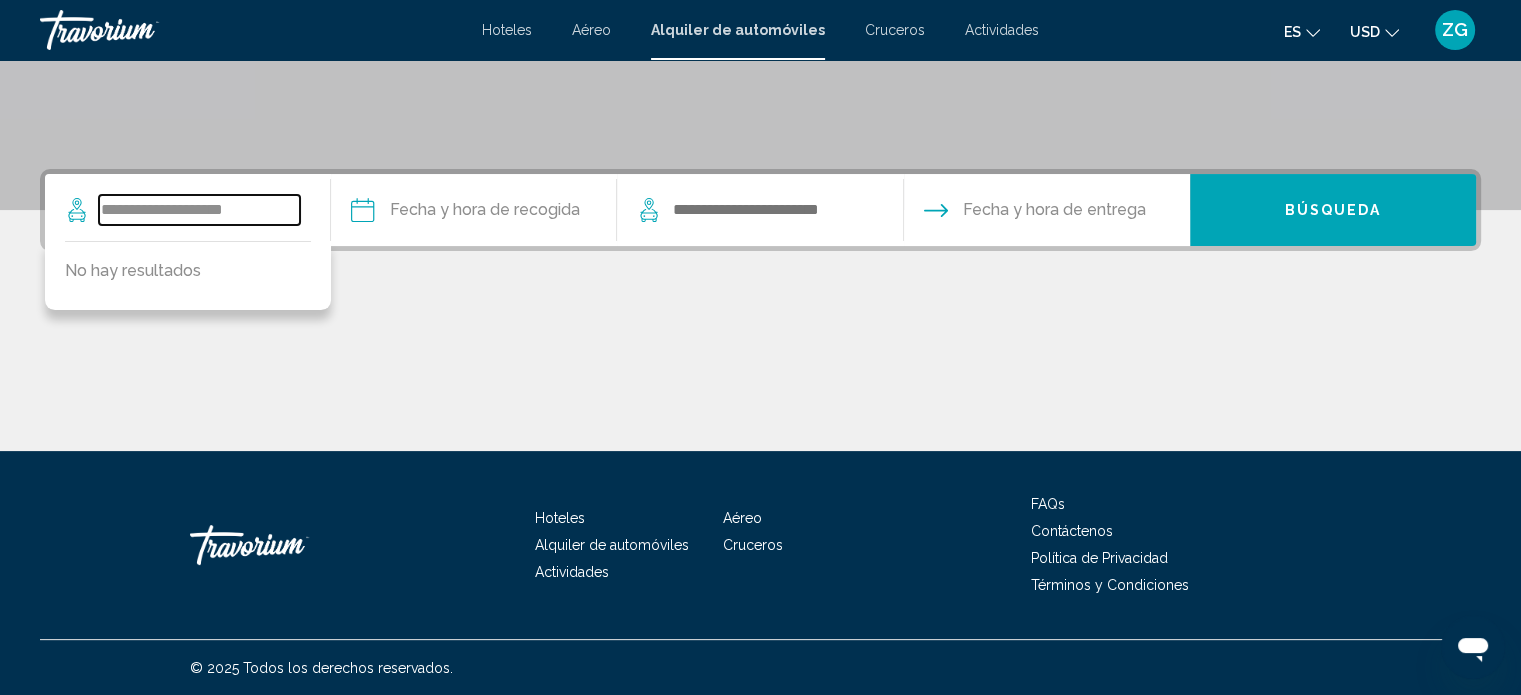 drag, startPoint x: 260, startPoint y: 208, endPoint x: 44, endPoint y: 216, distance: 216.1481 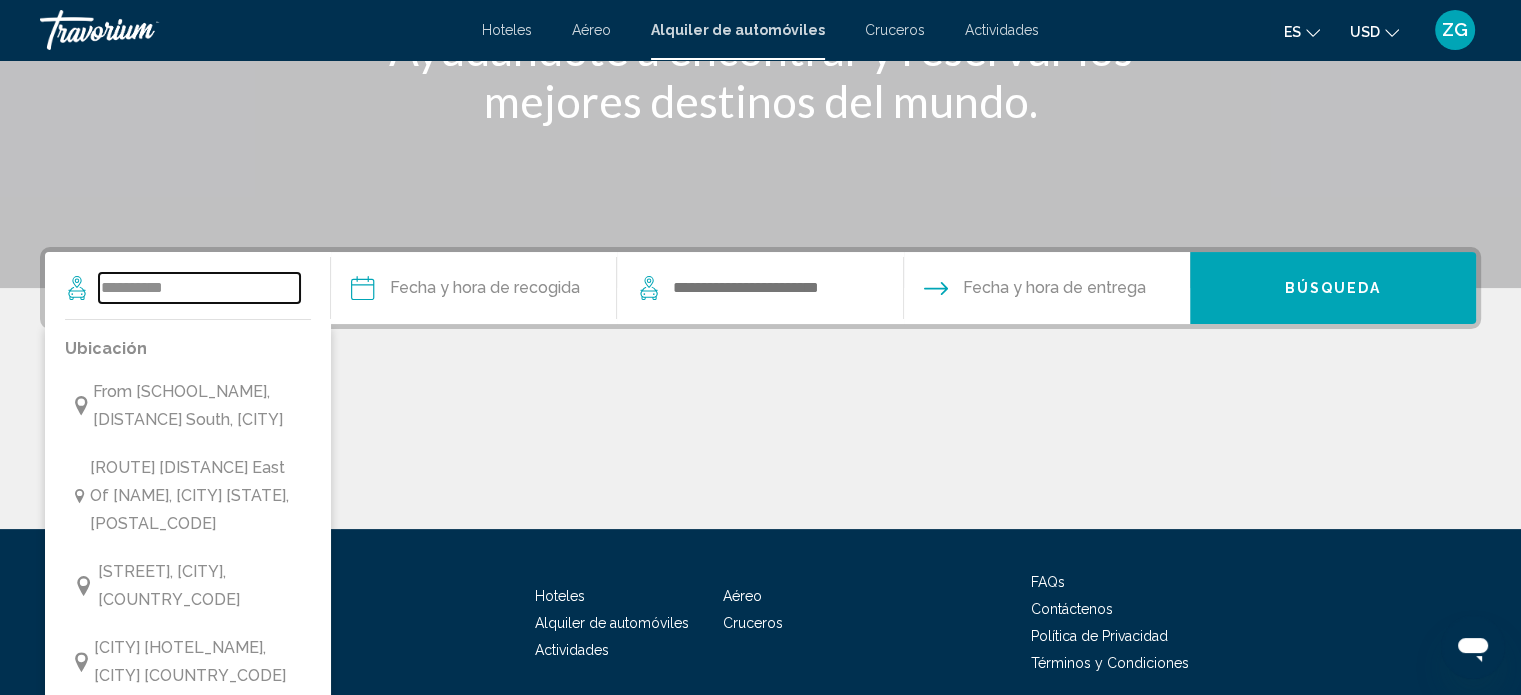scroll, scrollTop: 363, scrollLeft: 0, axis: vertical 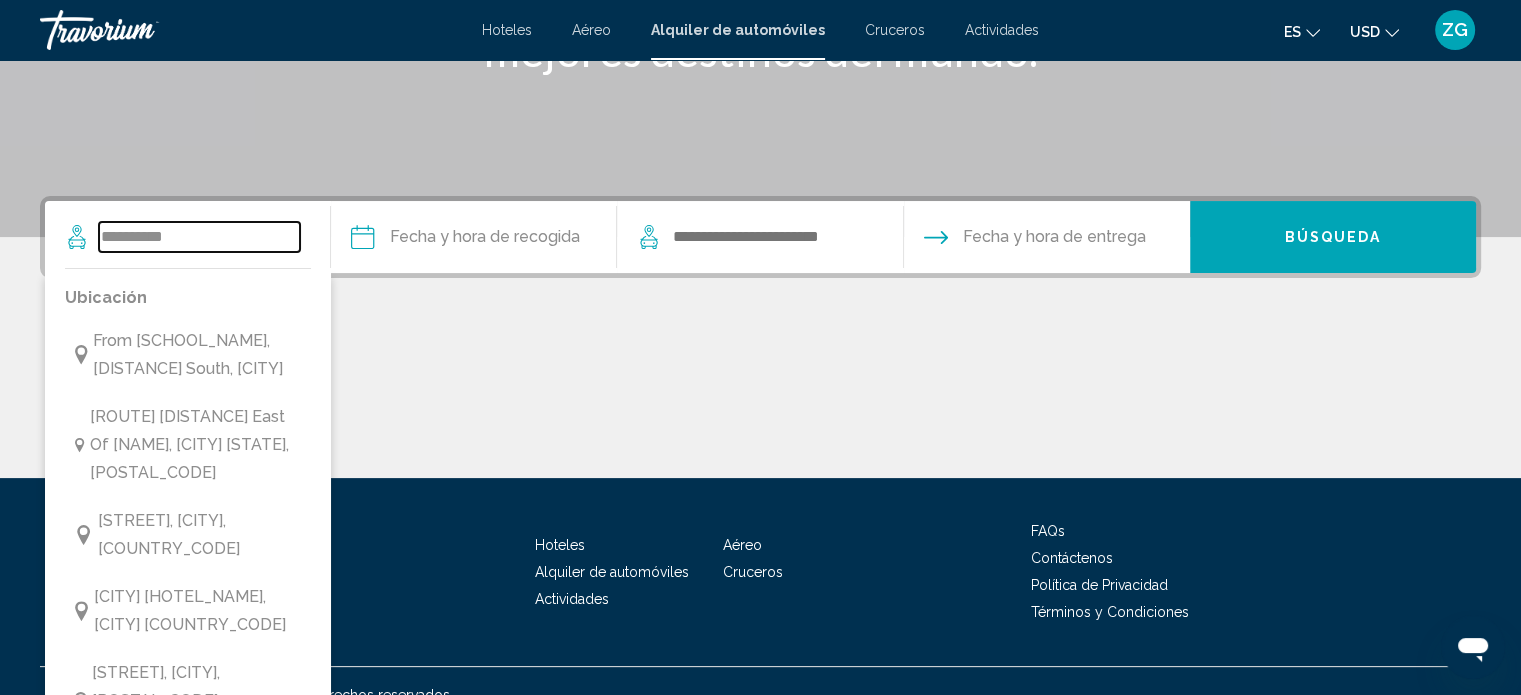 type on "**********" 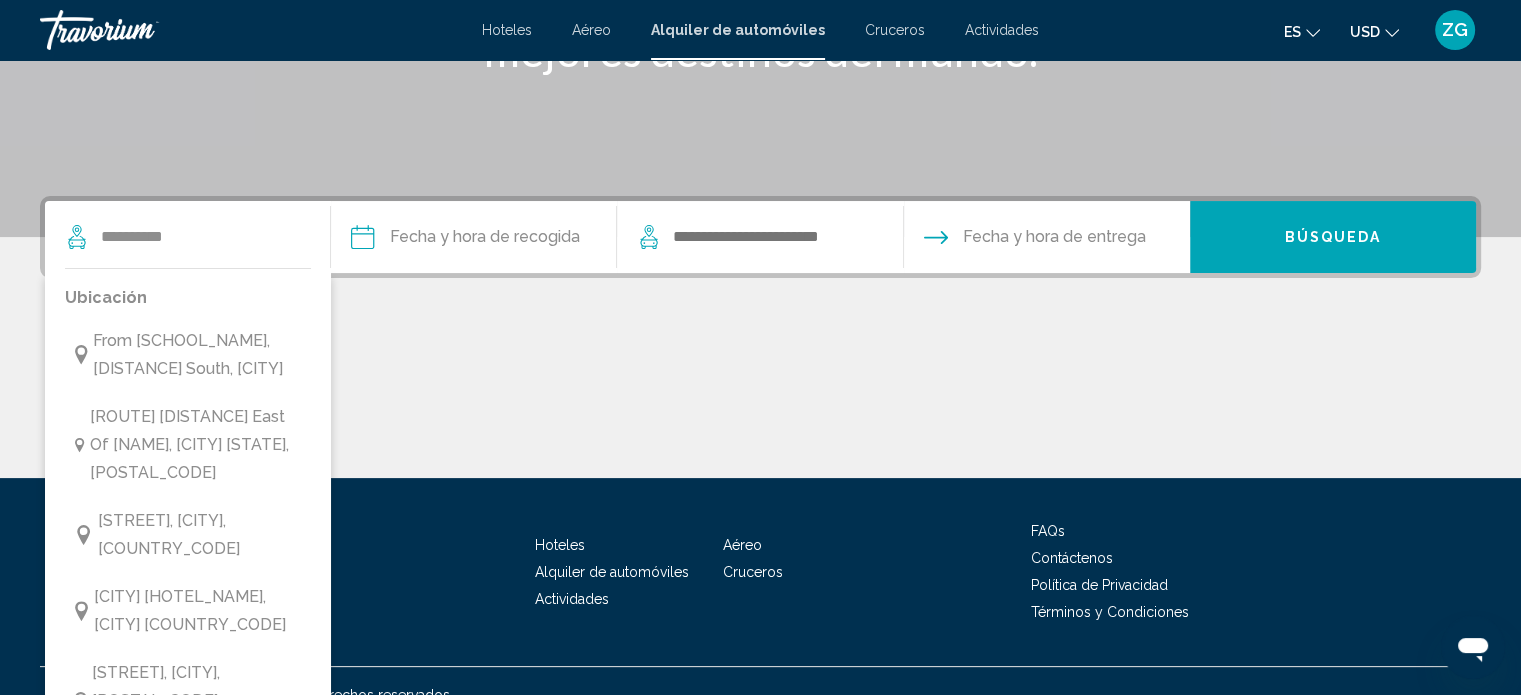 click at bounding box center (760, 403) 